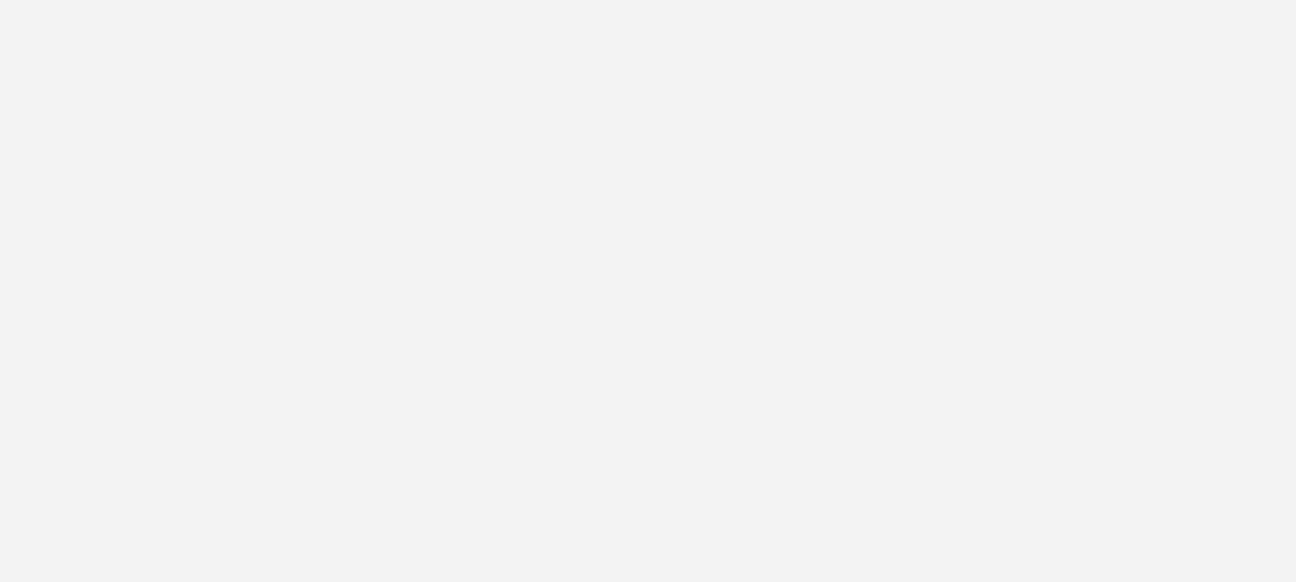 scroll, scrollTop: 0, scrollLeft: 0, axis: both 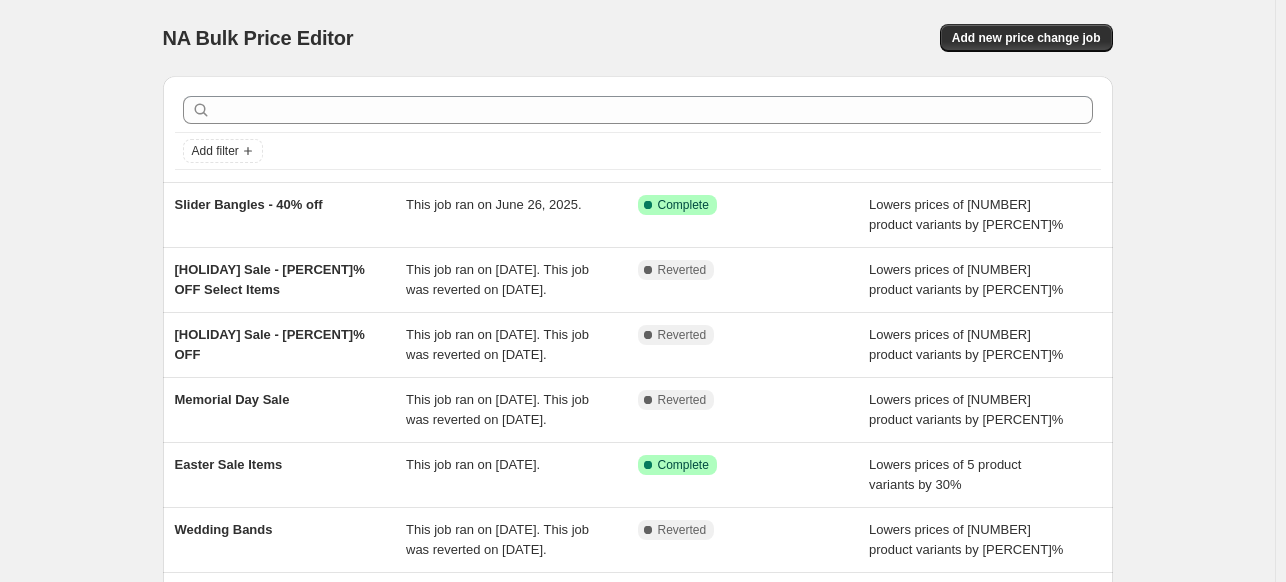 click on "NA Bulk Price Editor. This page is ready NA Bulk Price Editor Add new price change job" at bounding box center (638, 38) 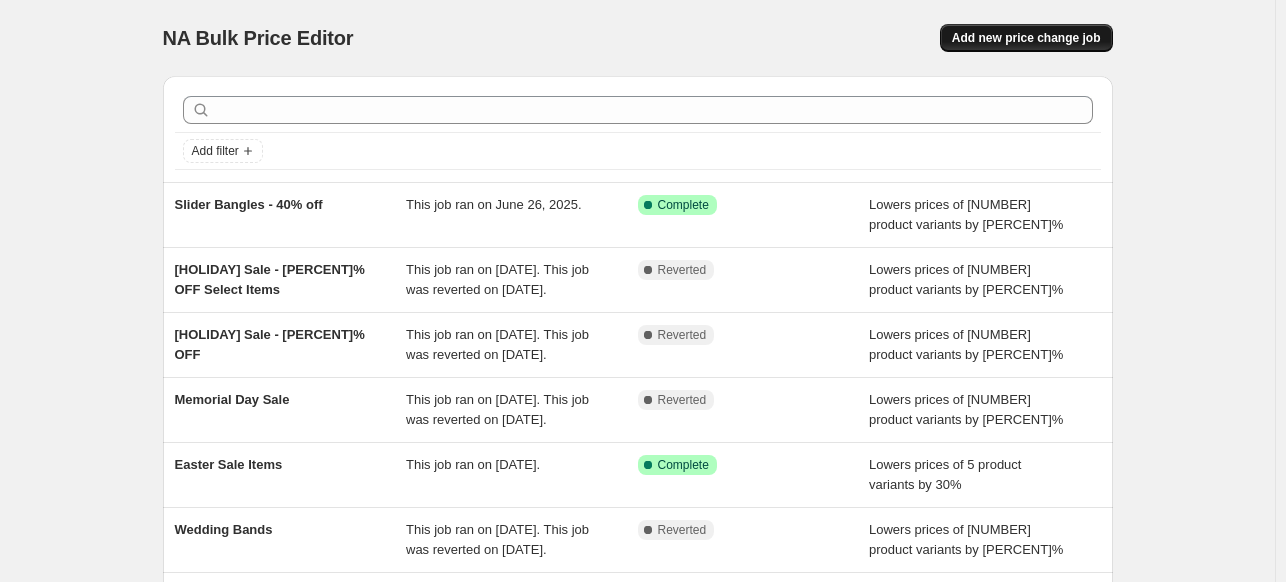 click on "Add new price change job" at bounding box center [1026, 38] 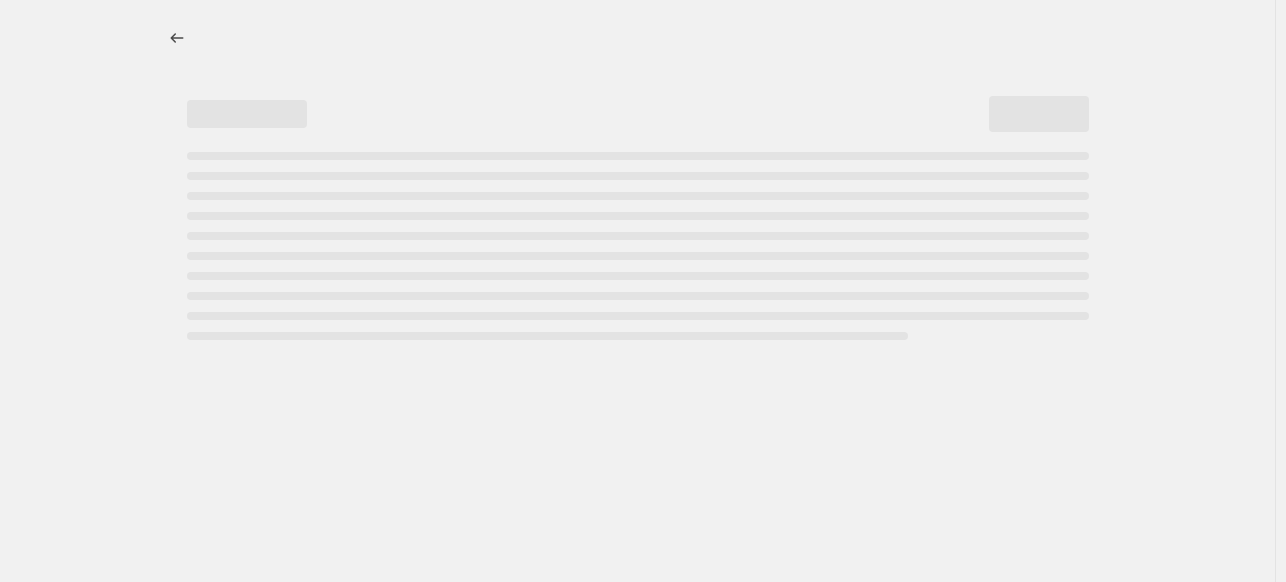 select on "percentage" 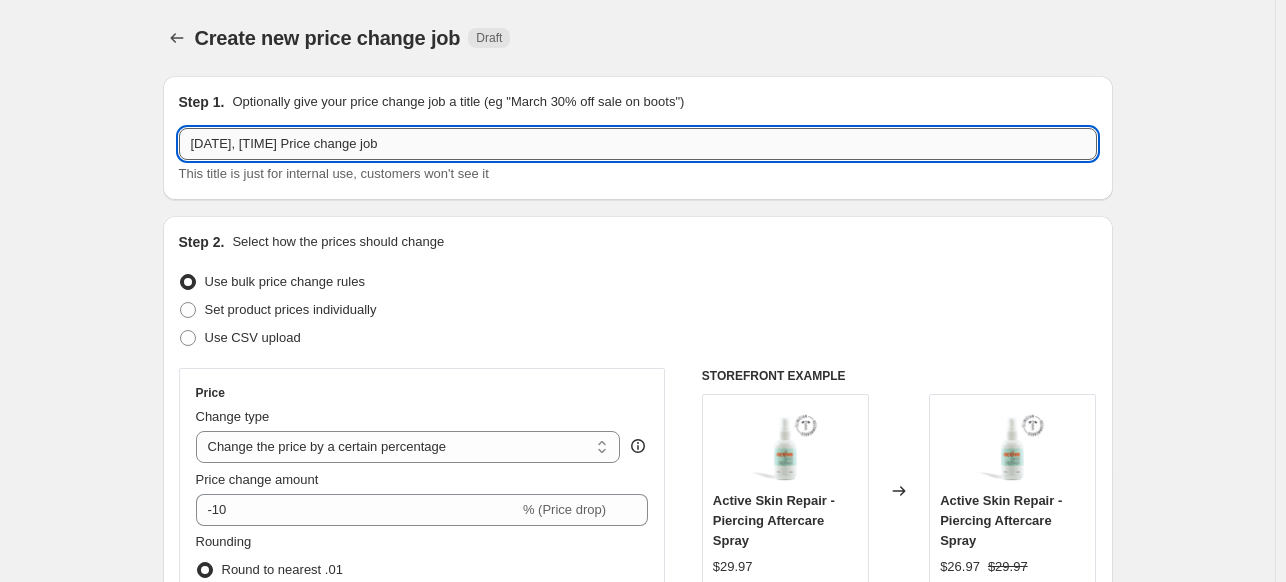 click on "[DATE], [TIME] Price change job" at bounding box center [638, 144] 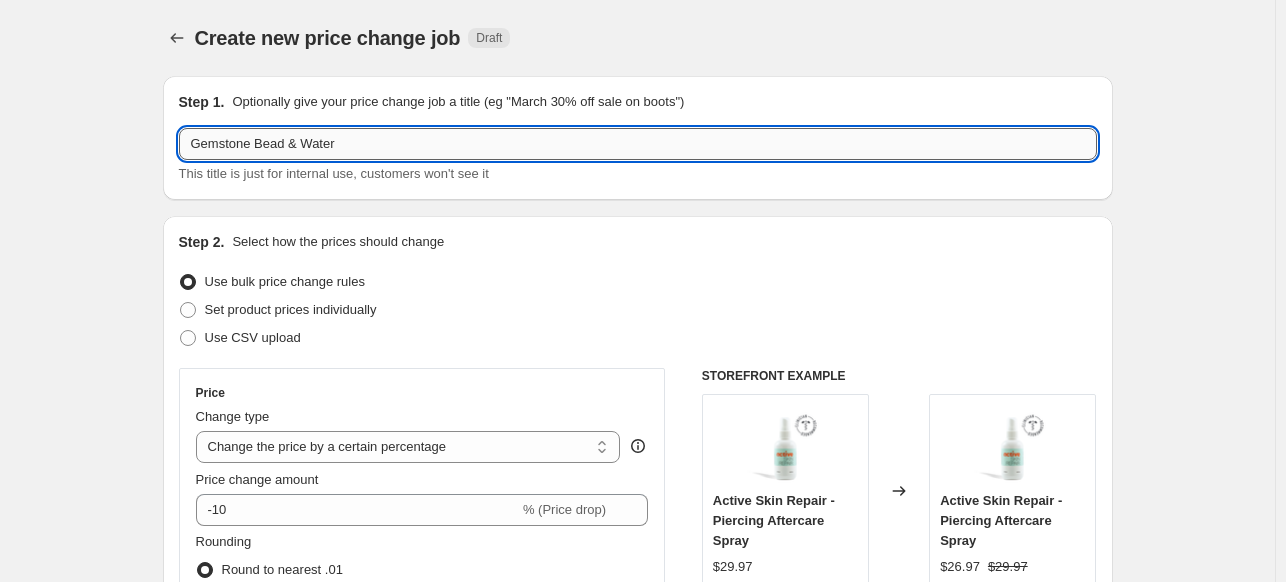 click on "Gemstone Bead & Water" at bounding box center [638, 144] 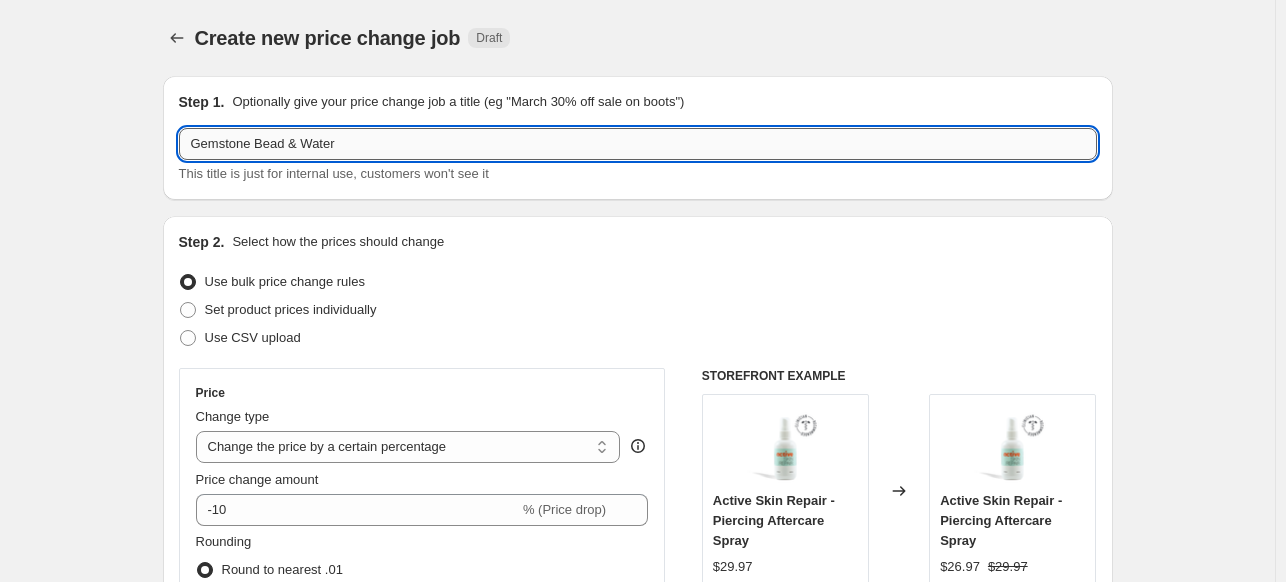 type on "W" 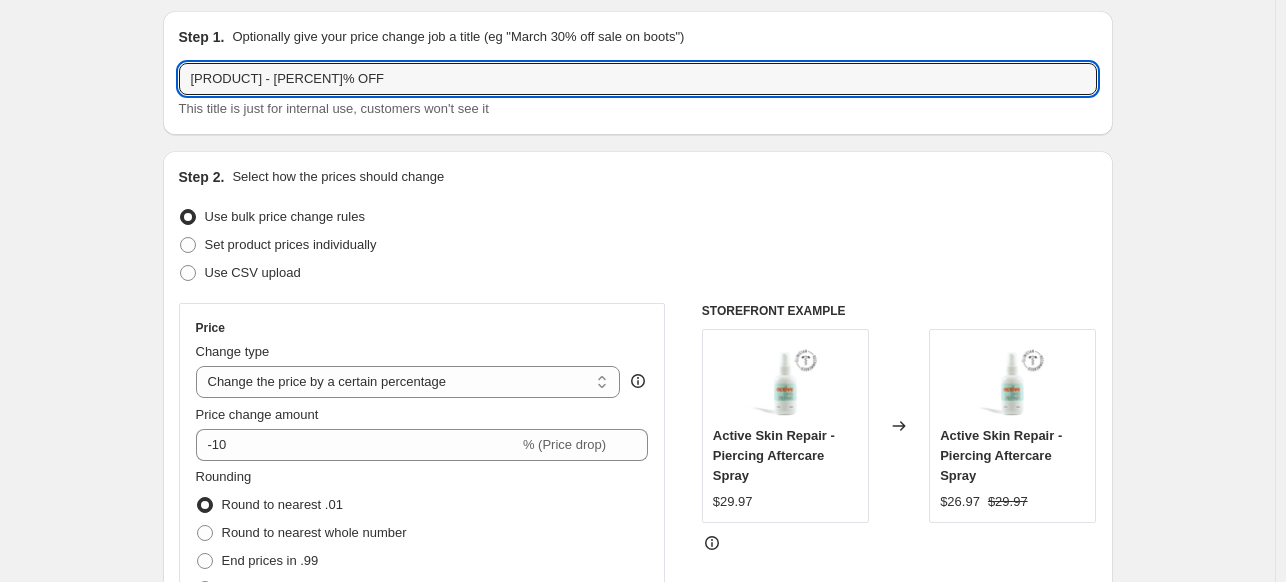 scroll, scrollTop: 200, scrollLeft: 0, axis: vertical 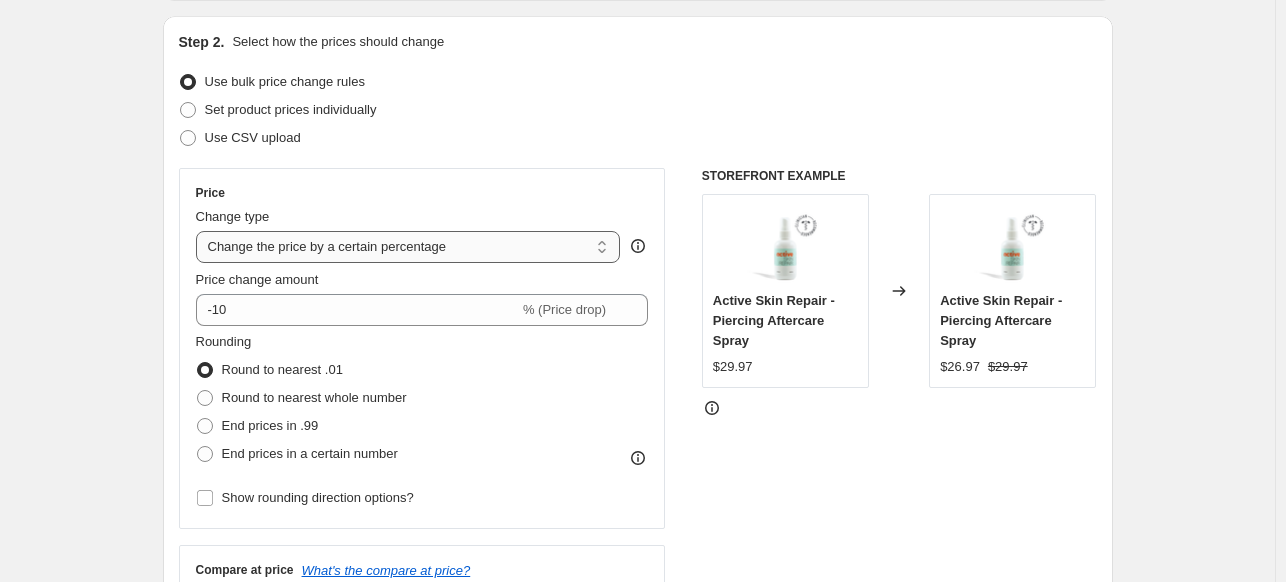 type on "[PRODUCT] - [PERCENT]% OFF" 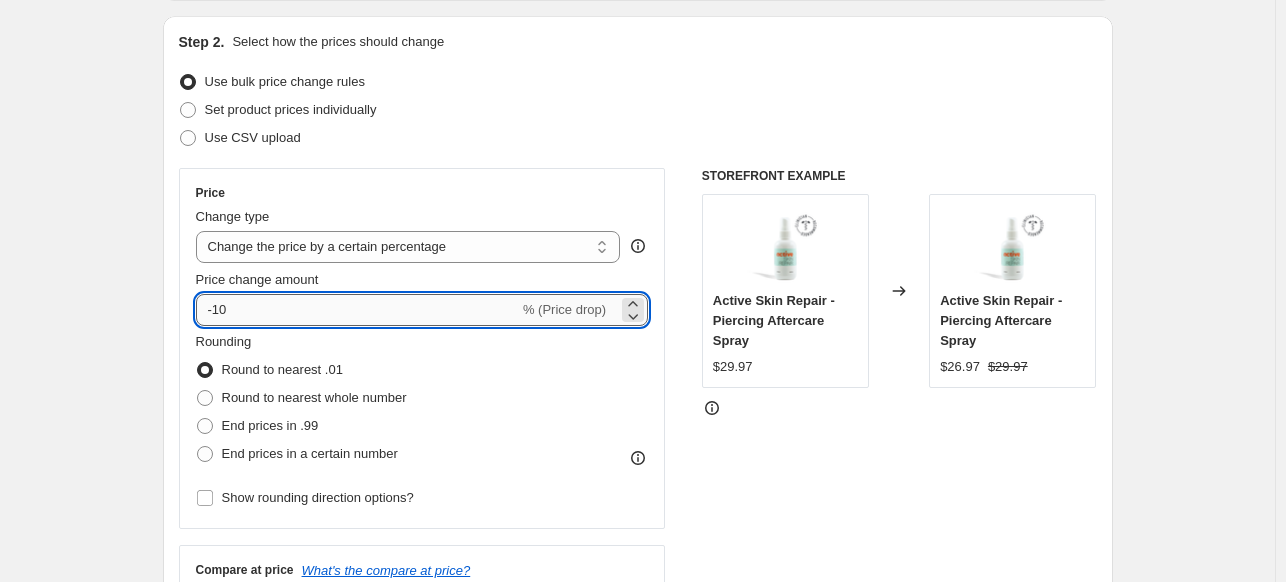 drag, startPoint x: 234, startPoint y: 306, endPoint x: 220, endPoint y: 307, distance: 14.035668 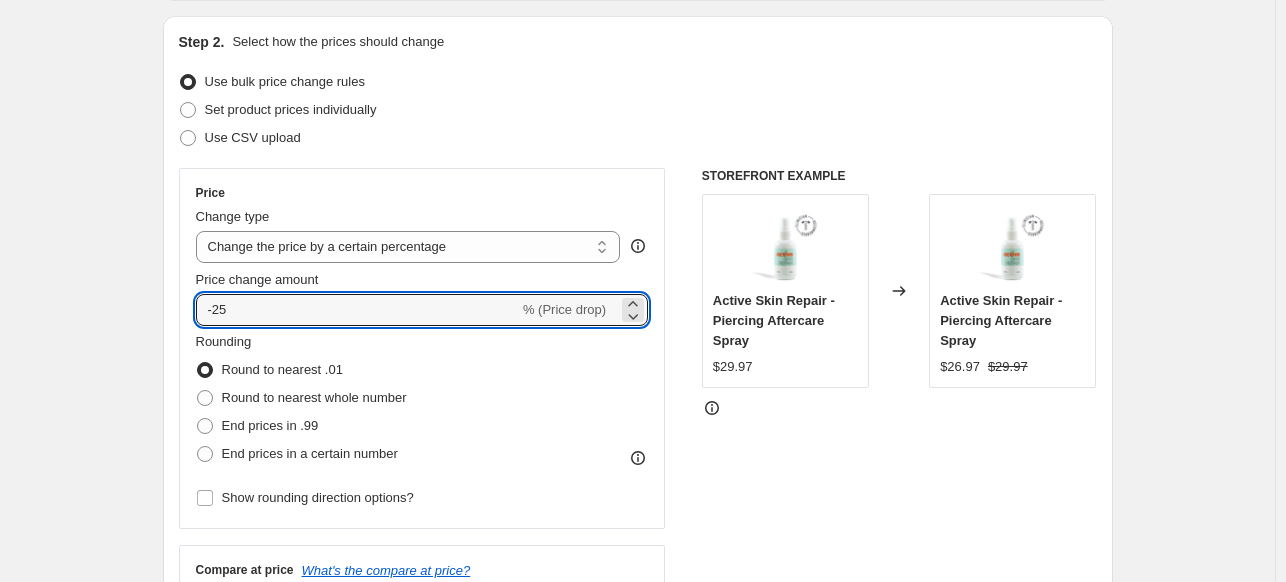 type on "-25" 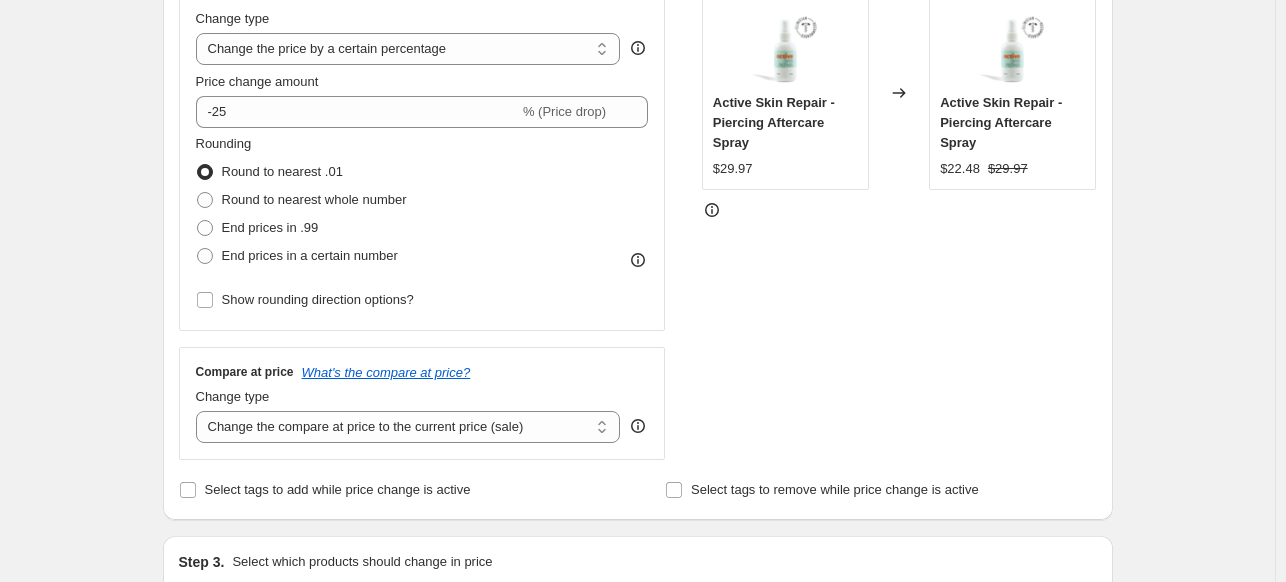 scroll, scrollTop: 600, scrollLeft: 0, axis: vertical 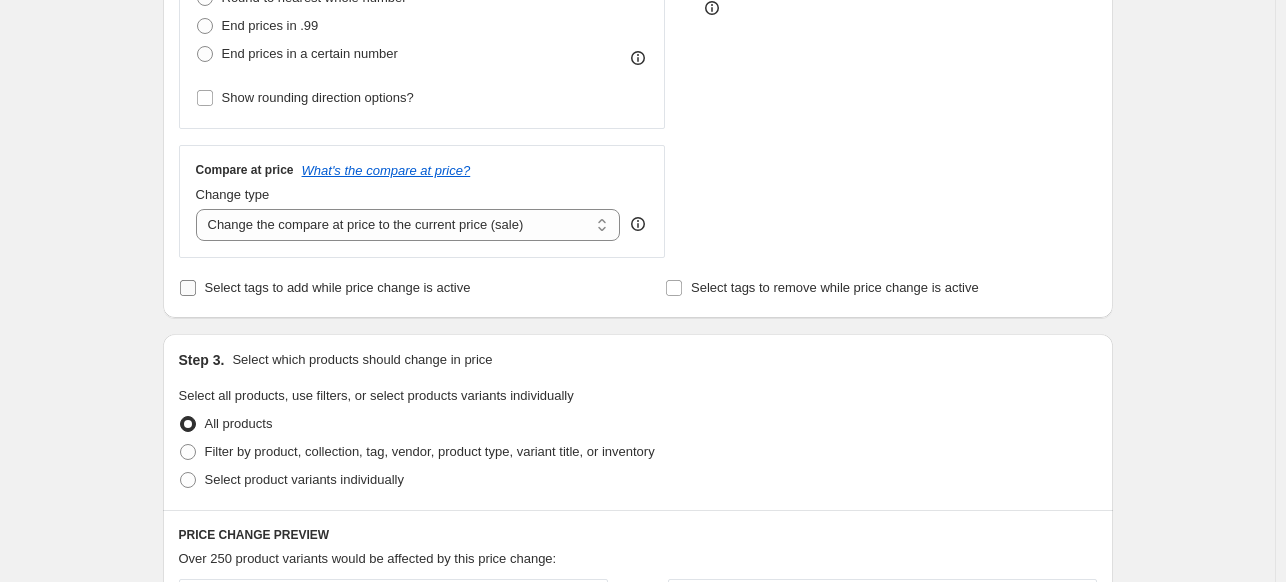 click on "Select tags to add while price change is active" at bounding box center (338, 287) 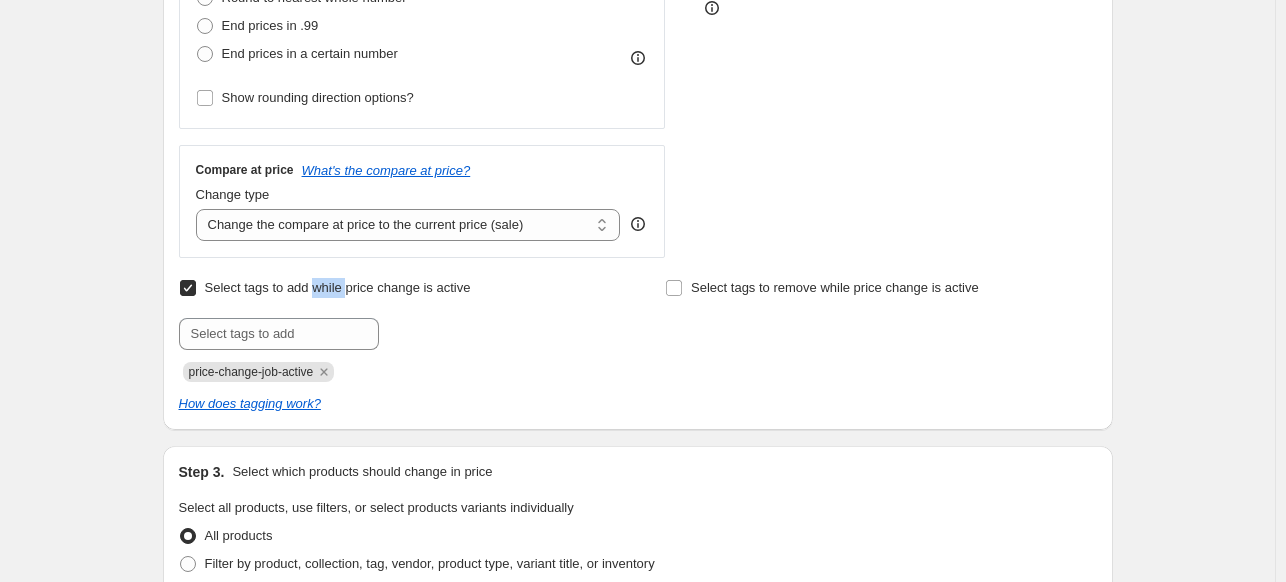 click on "Select tags to add while price change is active" at bounding box center [338, 287] 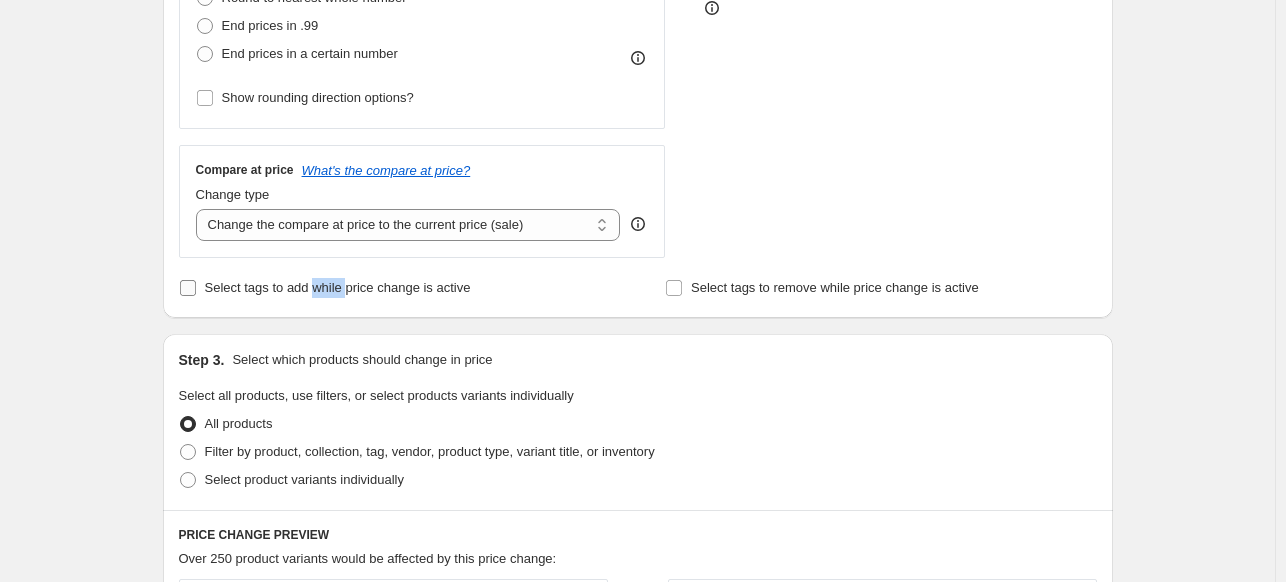 click on "Select tags to add while price change is active" at bounding box center [325, 288] 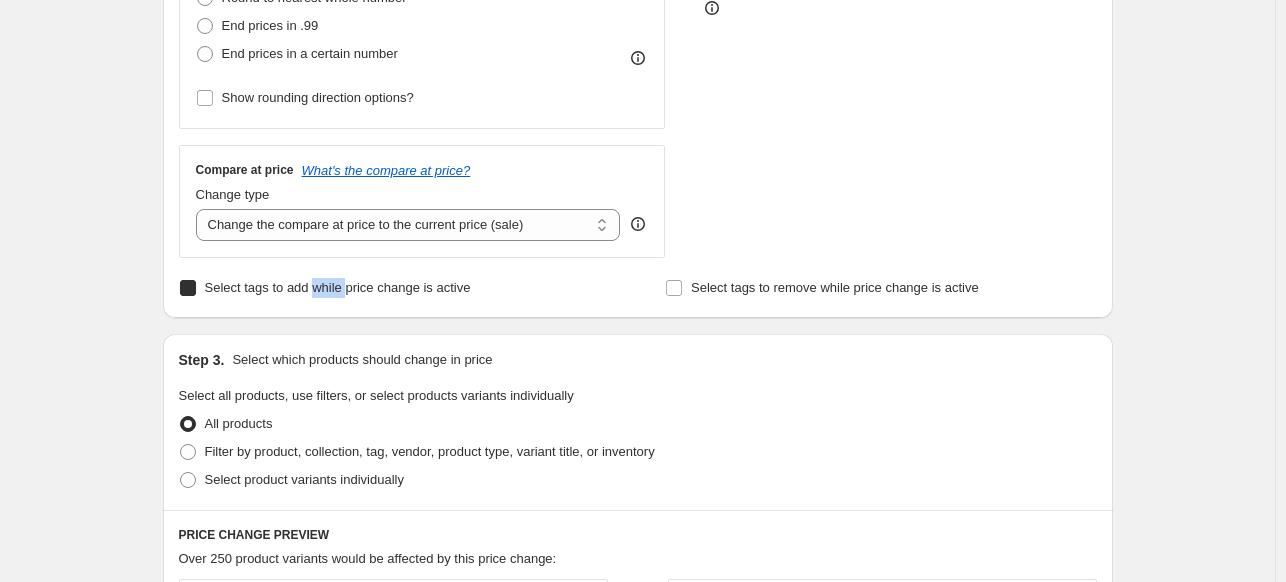 checkbox on "true" 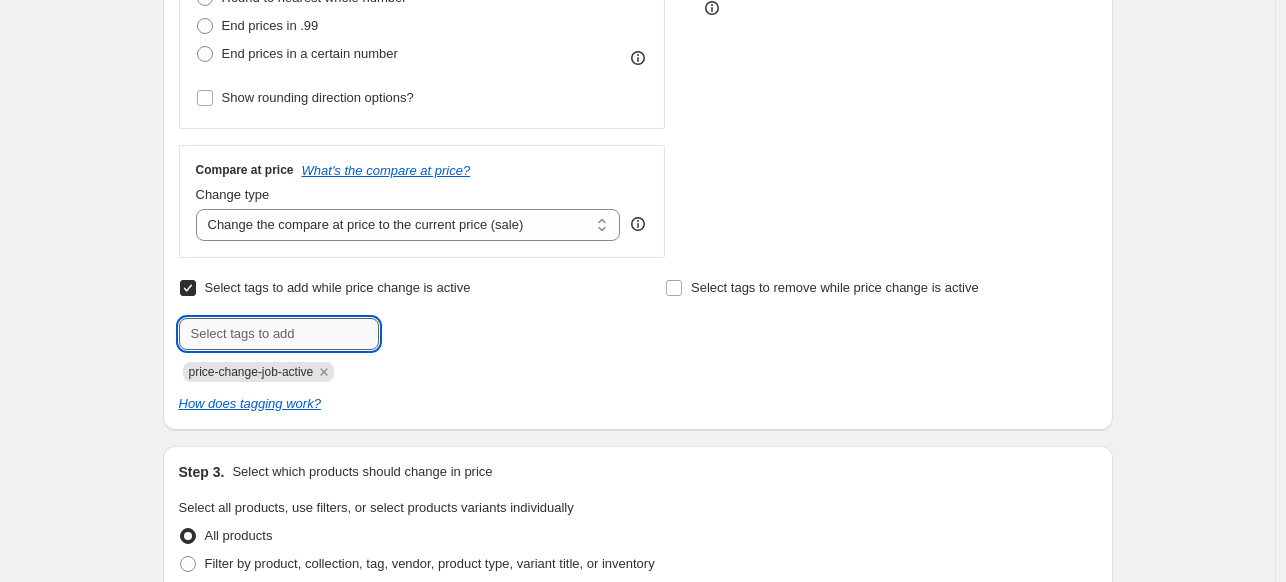 click at bounding box center (279, 334) 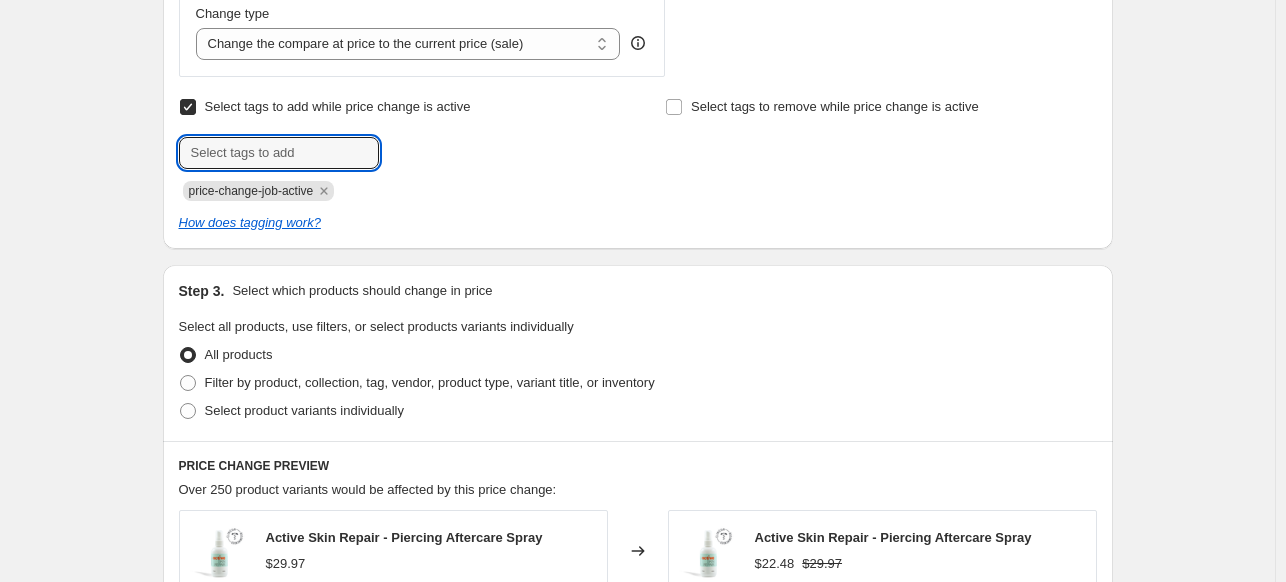 scroll, scrollTop: 800, scrollLeft: 0, axis: vertical 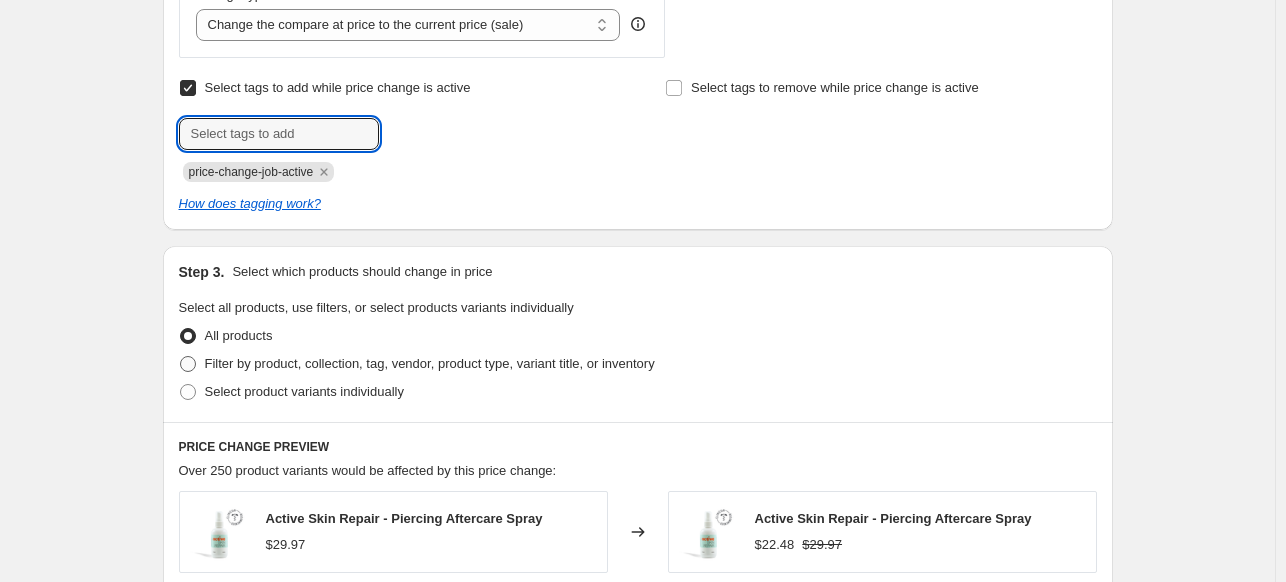 click on "Filter by product, collection, tag, vendor, product type, variant title, or inventory" at bounding box center (417, 364) 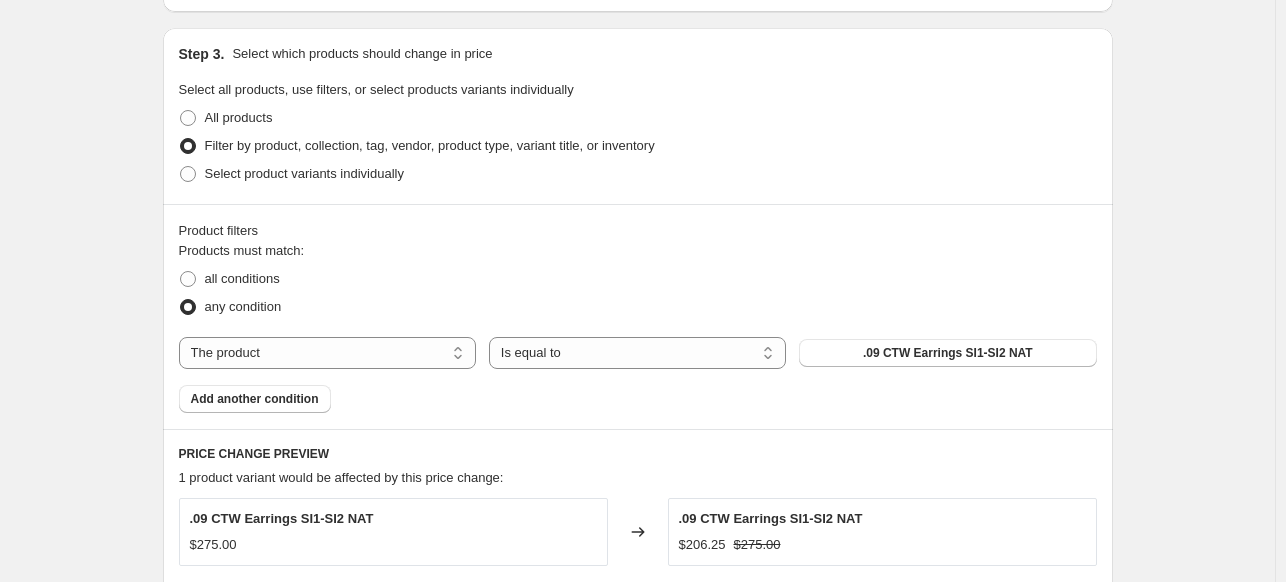 scroll, scrollTop: 1100, scrollLeft: 0, axis: vertical 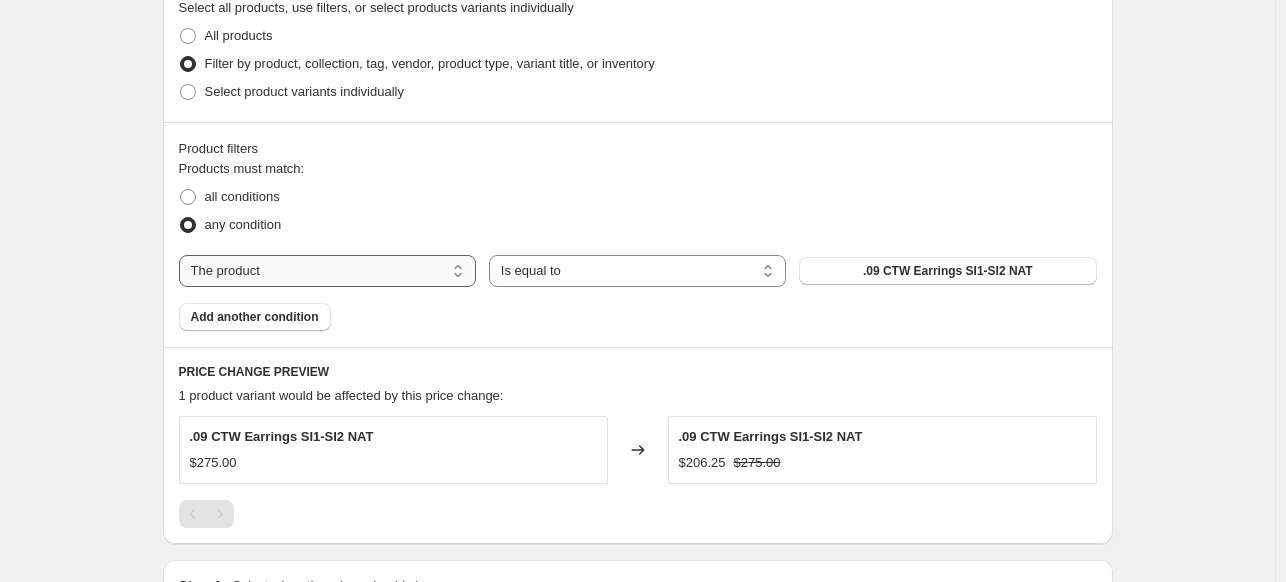 click on "The product The product's collection The product's tag The product's vendor The product's type The product's status The variant's title Inventory quantity" at bounding box center [327, 271] 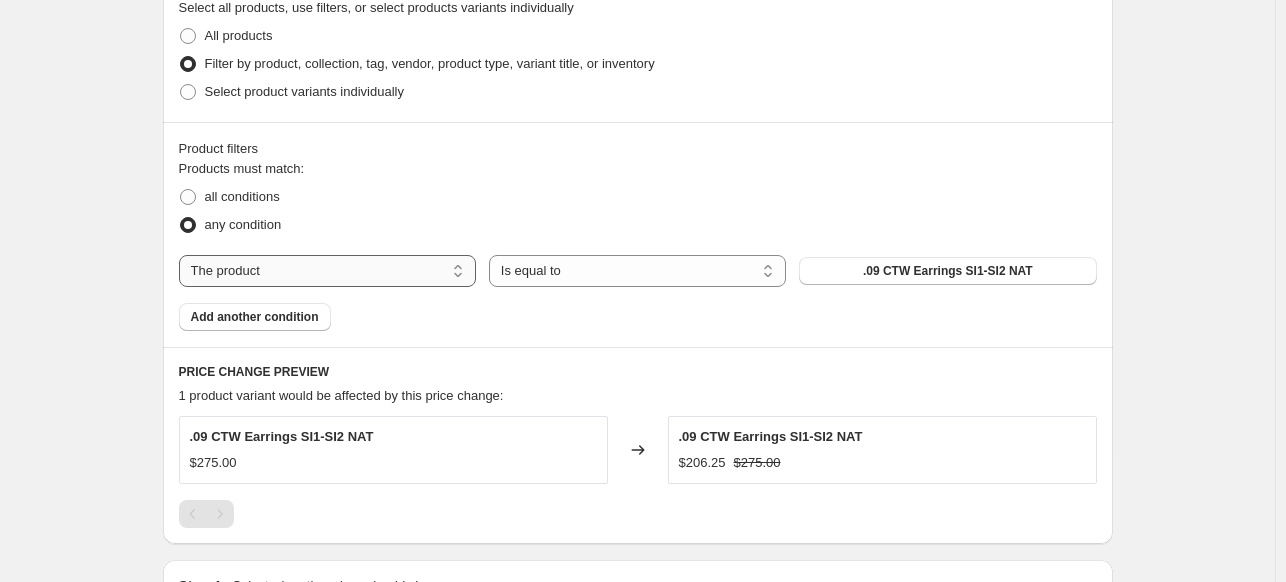 select on "tag" 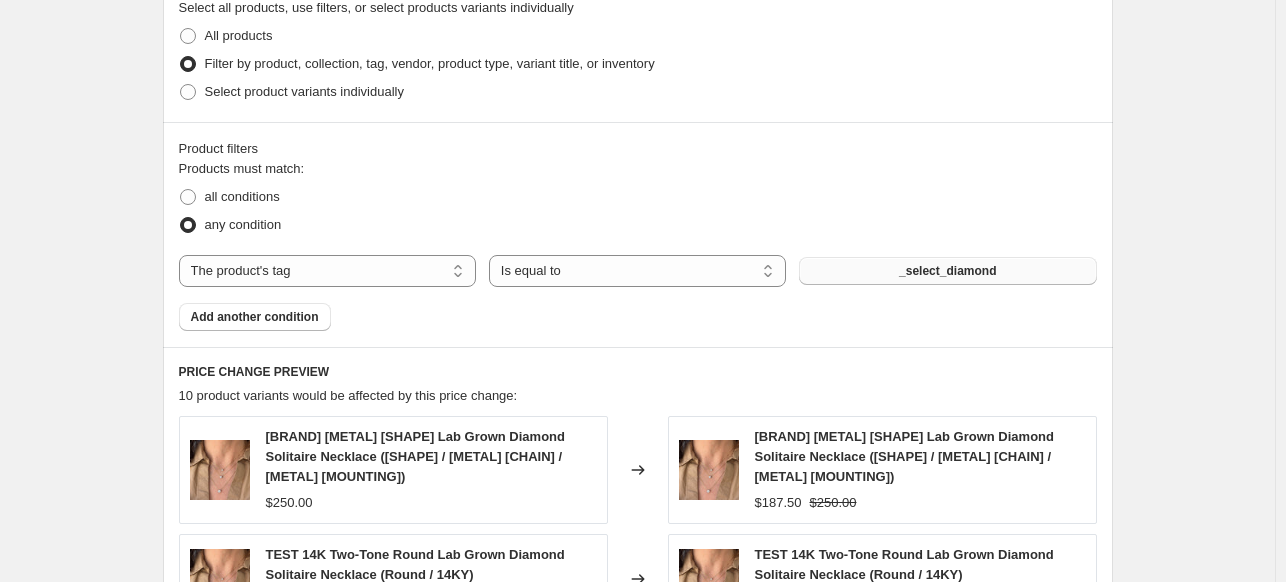 click on "_select_diamond" at bounding box center [947, 271] 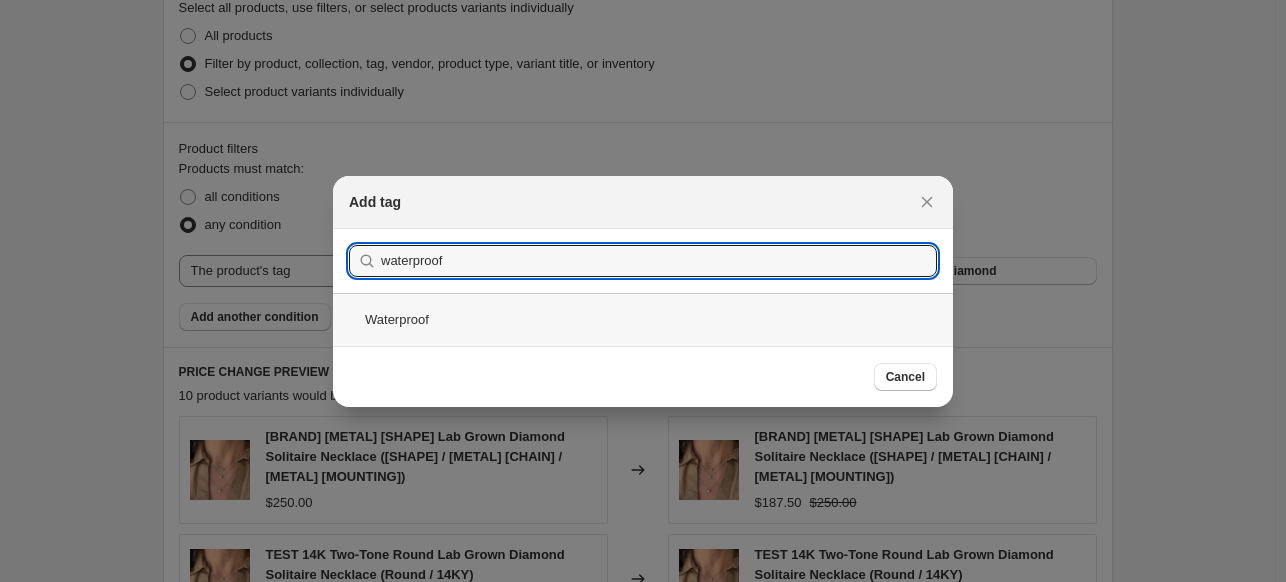 type on "waterproof" 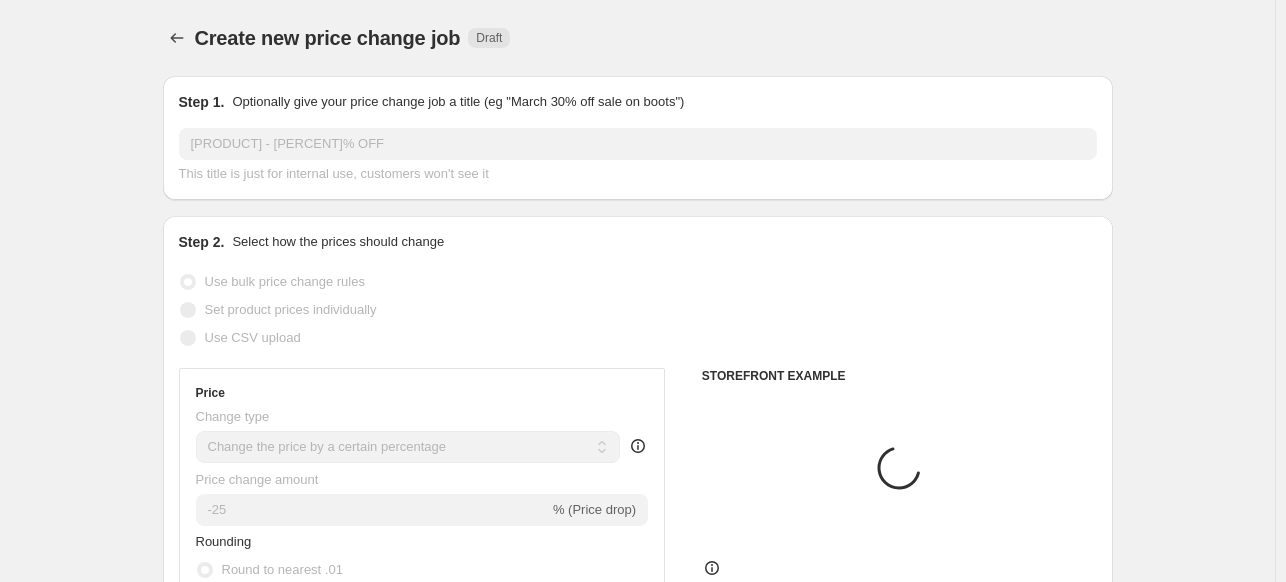 scroll, scrollTop: 1100, scrollLeft: 0, axis: vertical 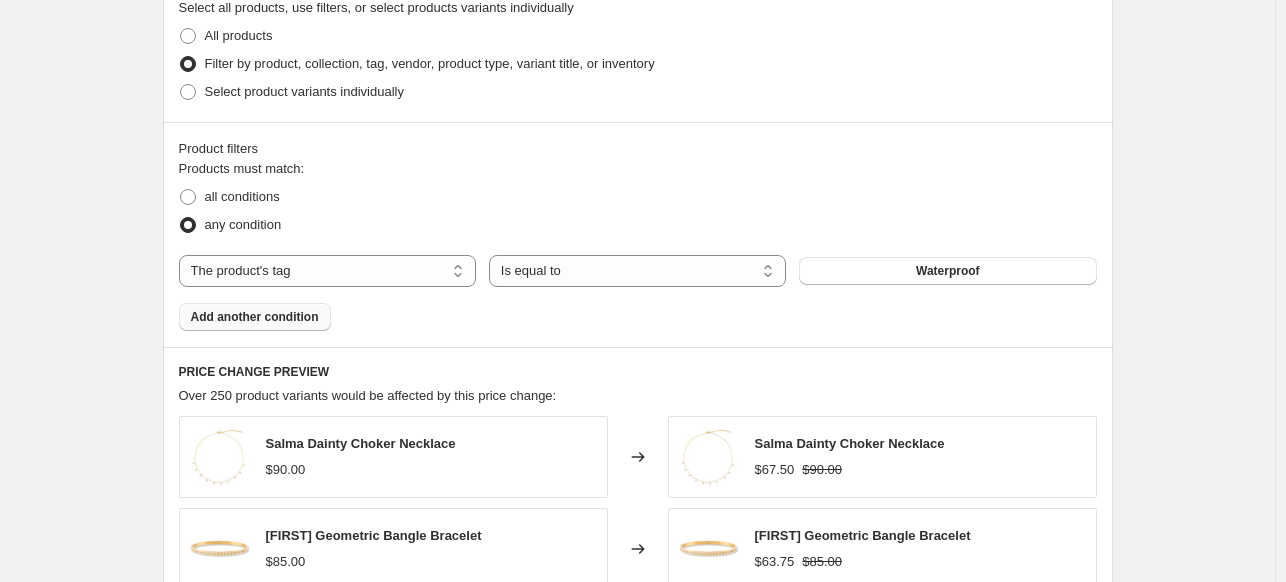 click on "Add another condition" at bounding box center [255, 317] 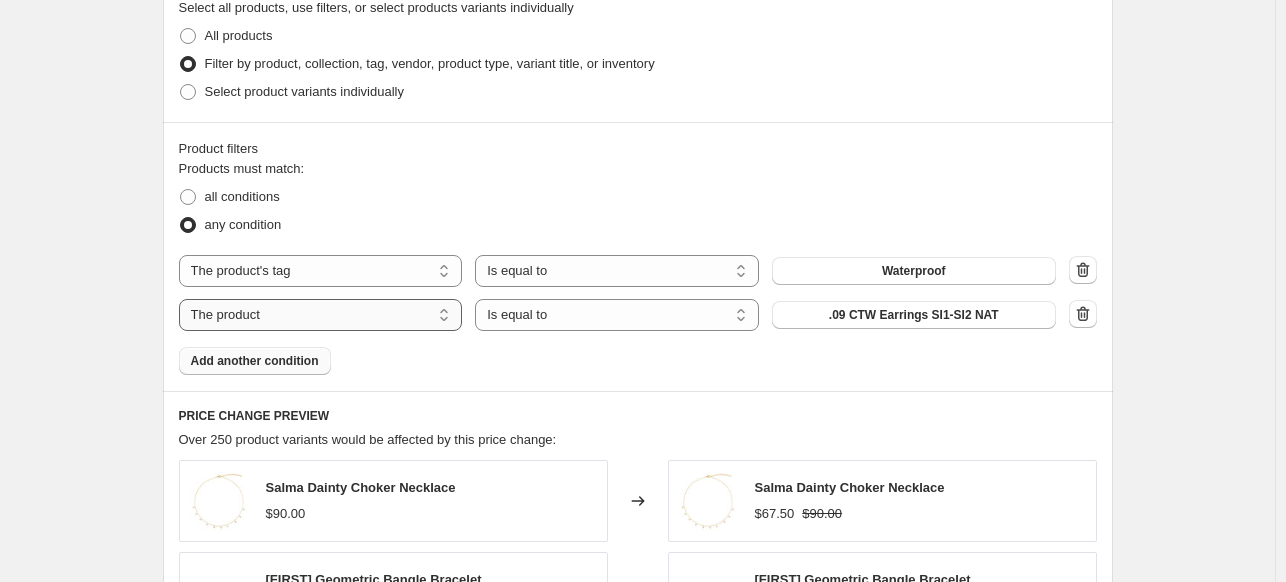 click on "The product The product's collection The product's tag The product's vendor The product's type The product's status The variant's title Inventory quantity" at bounding box center [321, 315] 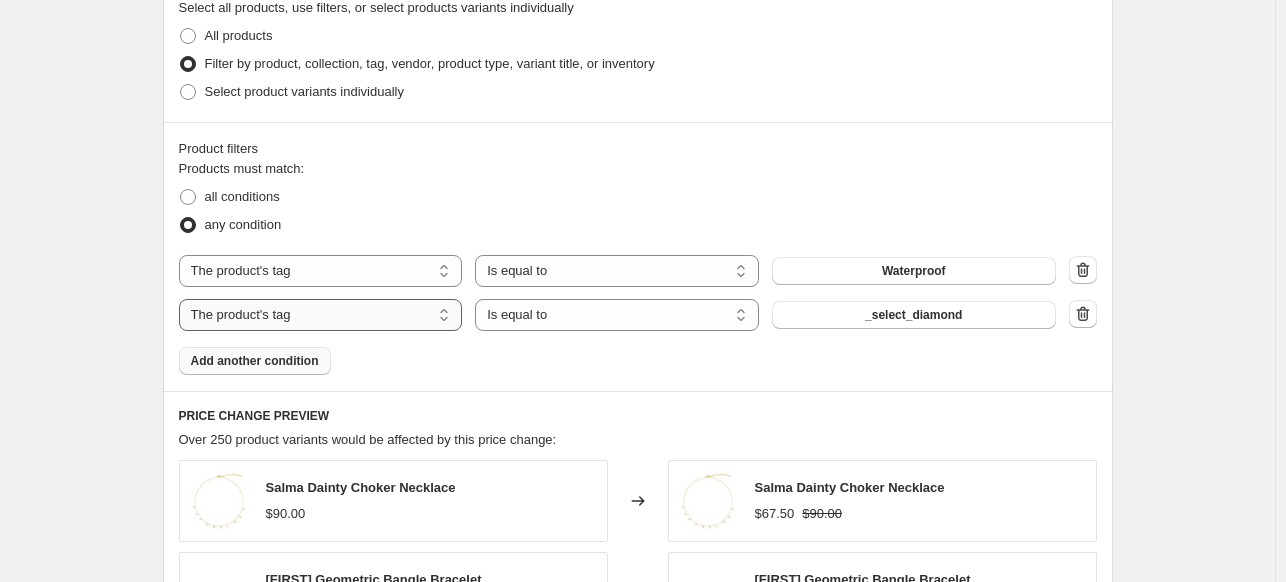 click on "The product The product's collection The product's tag The product's vendor The product's type The product's status The variant's title Inventory quantity" at bounding box center [321, 315] 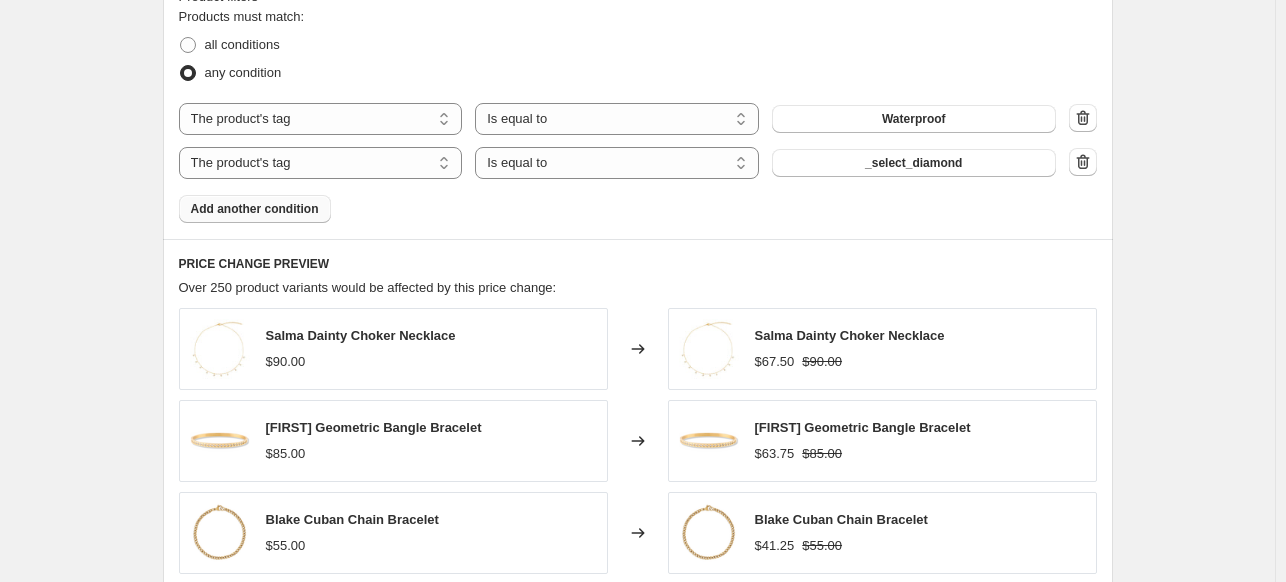 scroll, scrollTop: 1100, scrollLeft: 0, axis: vertical 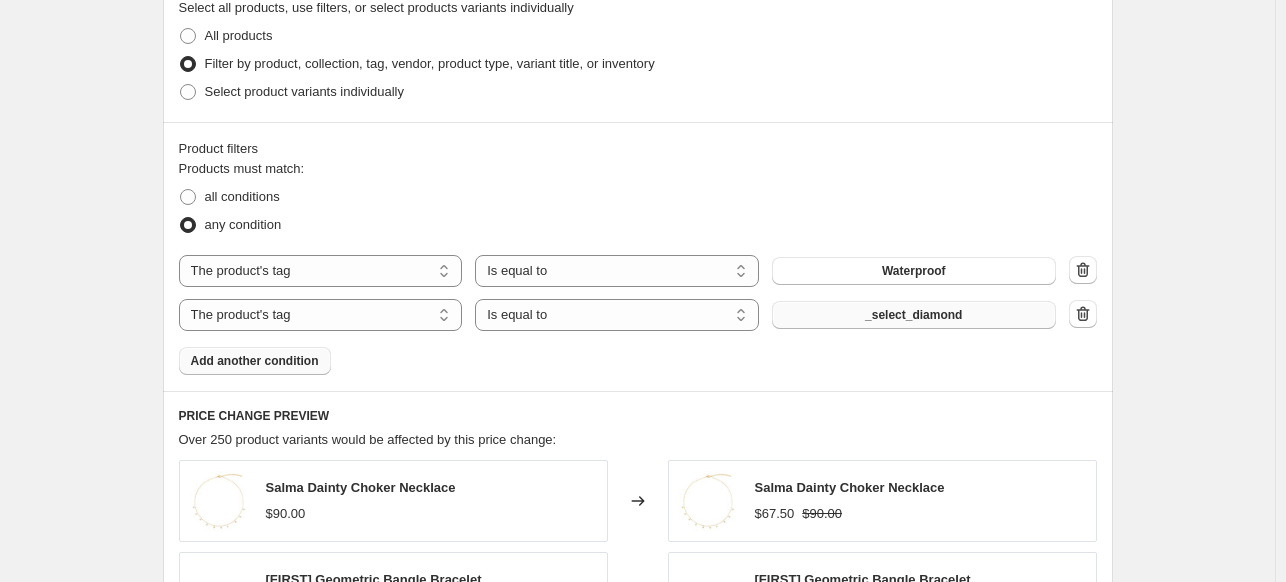 click on "_select_diamond" at bounding box center [914, 315] 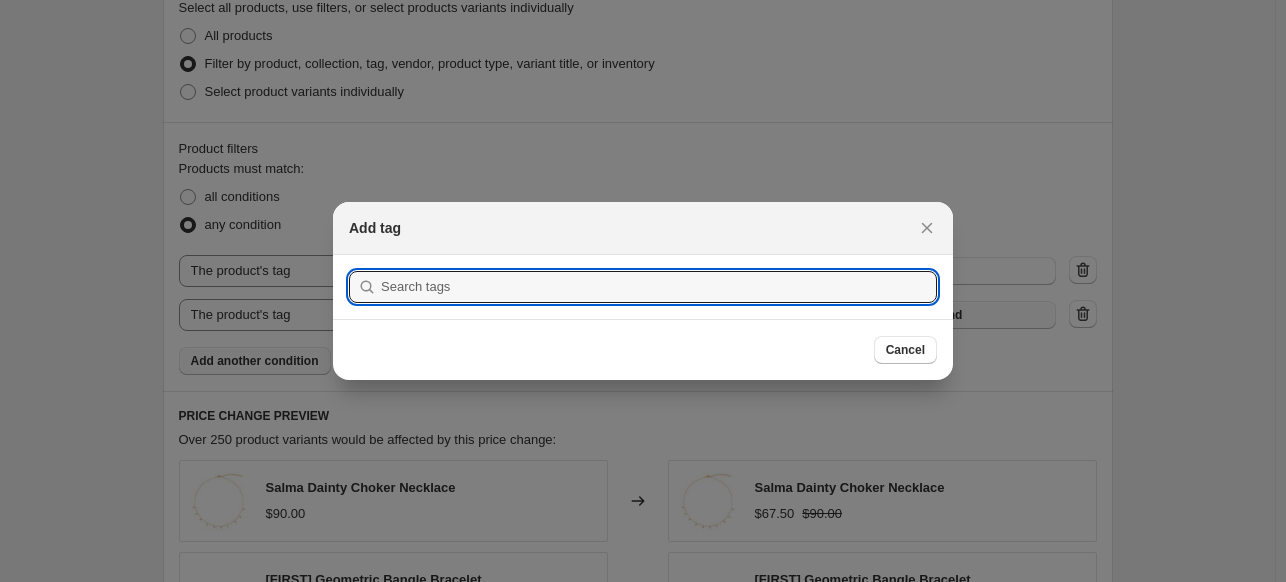 scroll, scrollTop: 0, scrollLeft: 0, axis: both 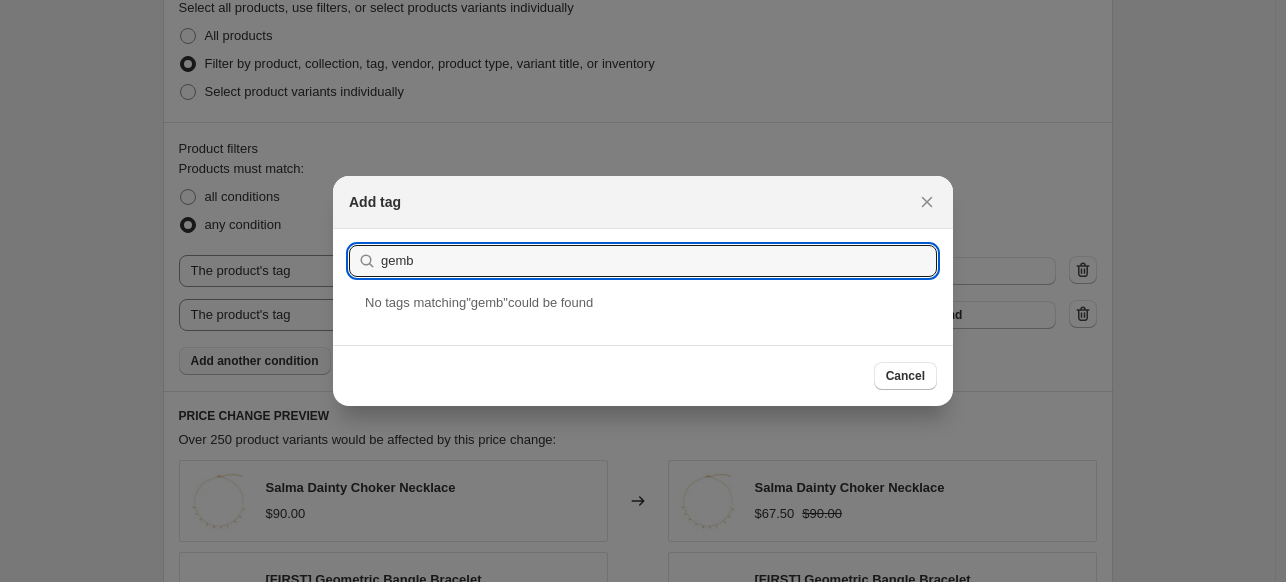 drag, startPoint x: 426, startPoint y: 269, endPoint x: 352, endPoint y: 261, distance: 74.431175 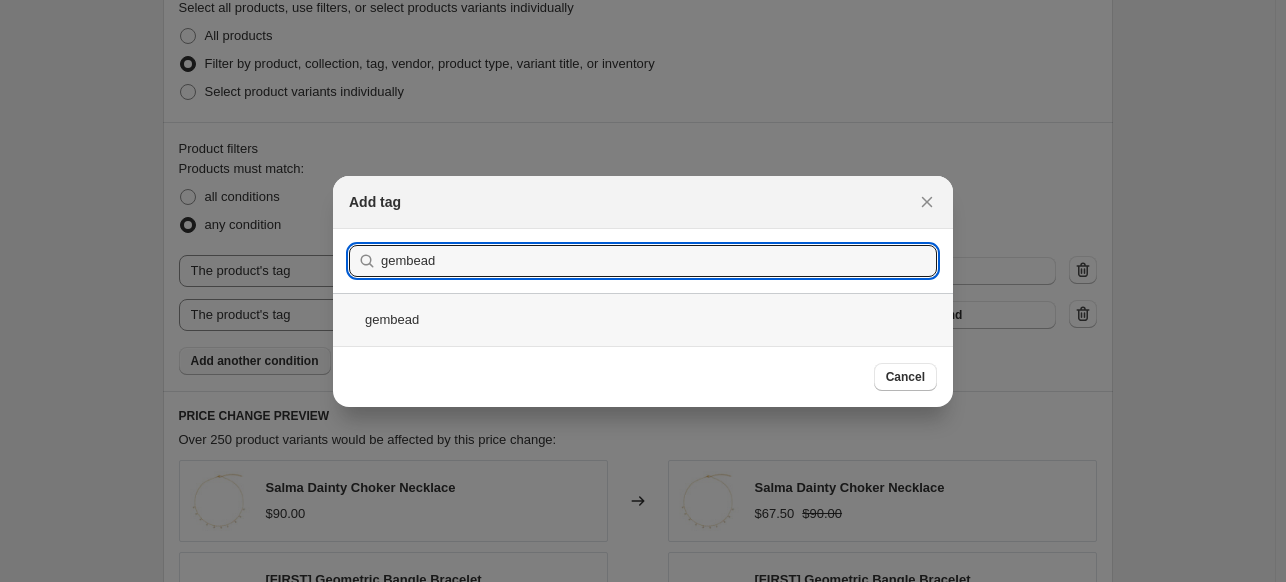 type on "gembead" 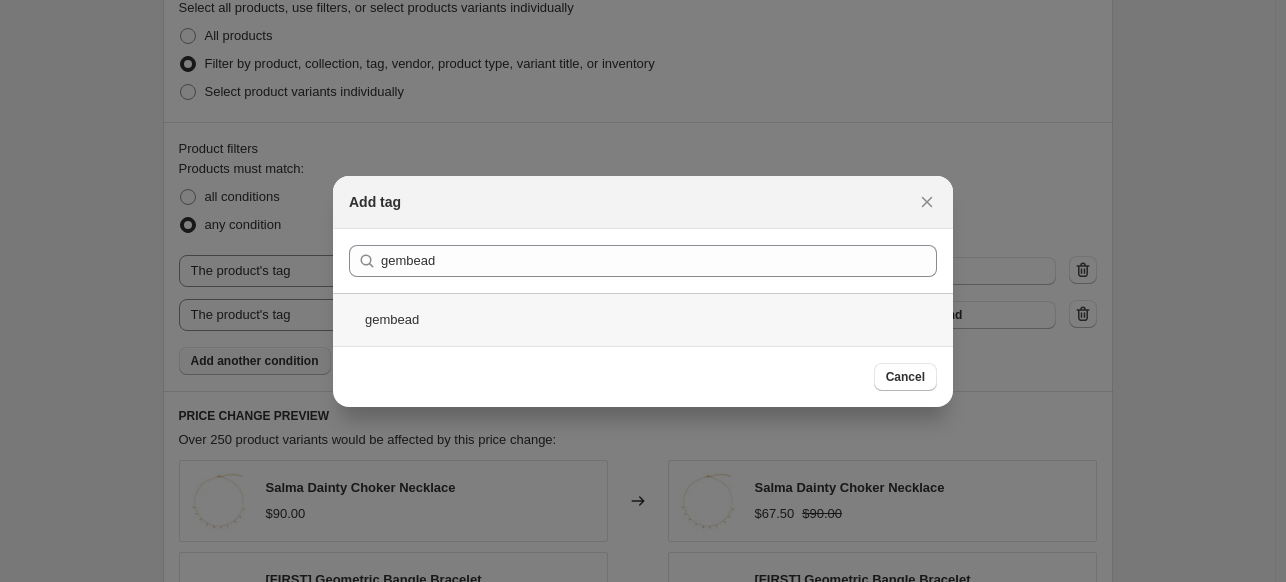 click on "gembead" at bounding box center [643, 319] 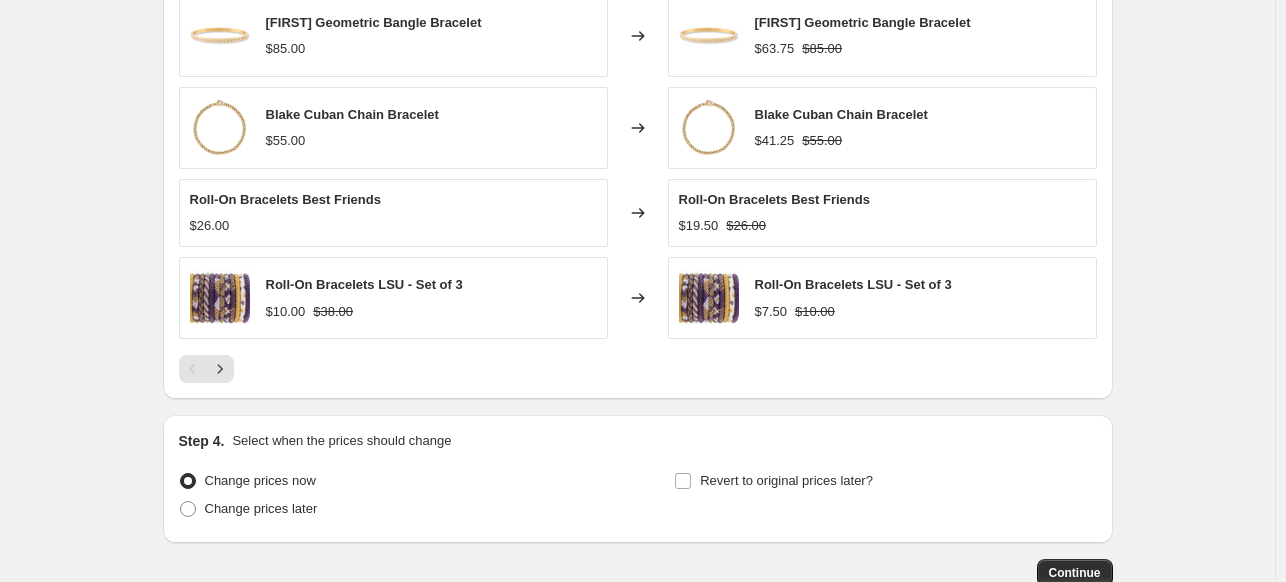 scroll, scrollTop: 1782, scrollLeft: 0, axis: vertical 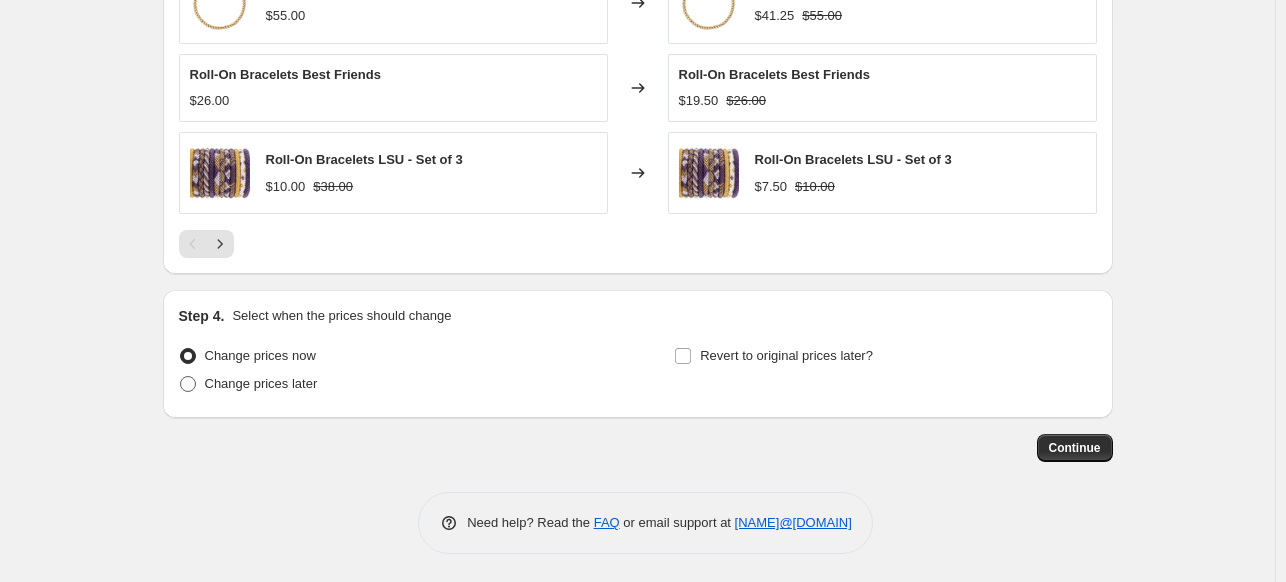 click on "Change prices later" at bounding box center (261, 383) 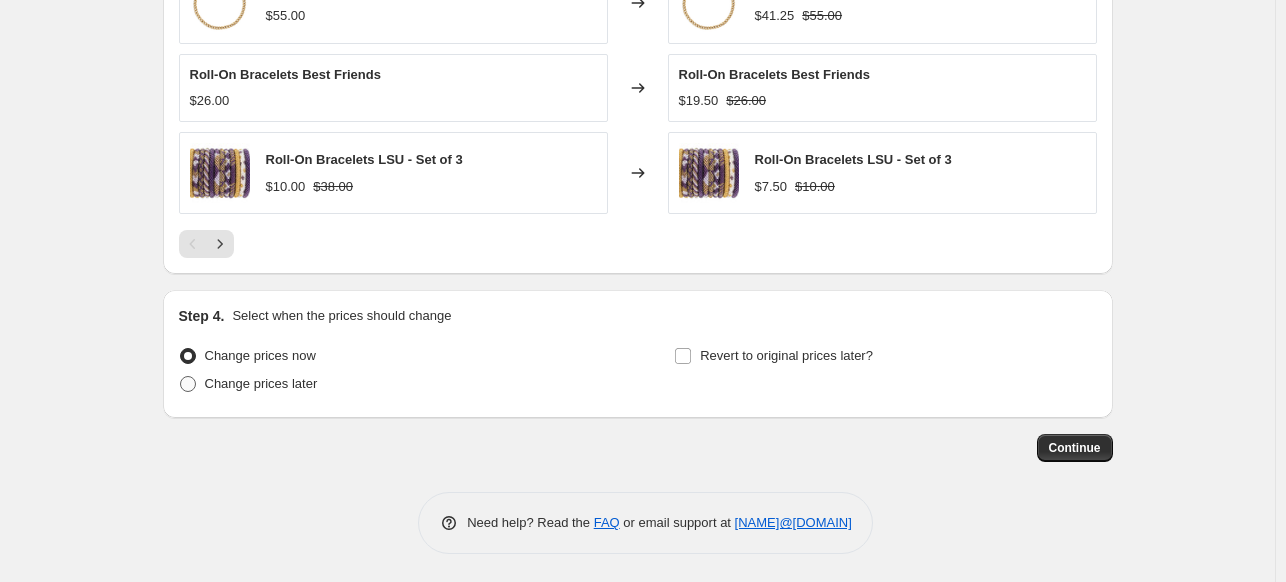 radio on "true" 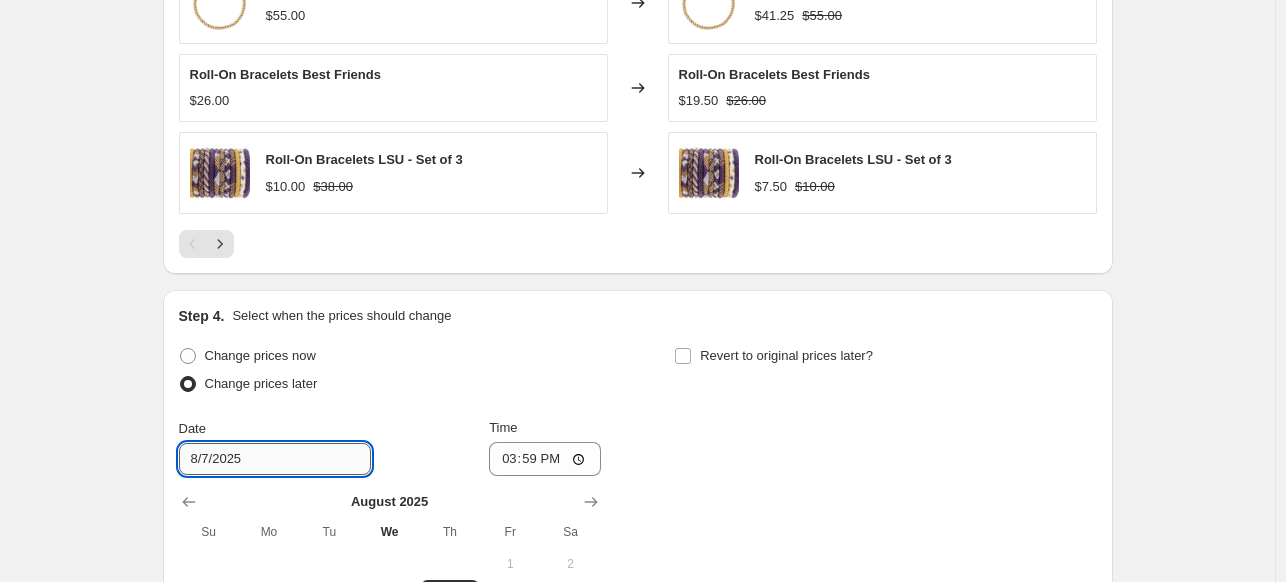 click on "8/7/2025" at bounding box center [275, 459] 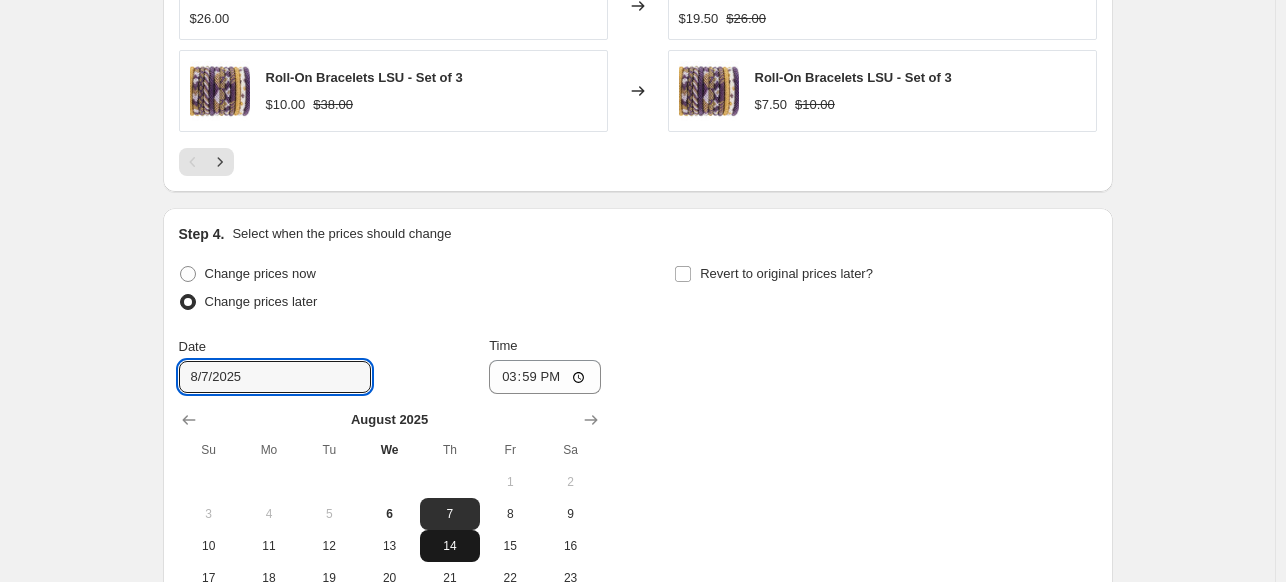 scroll, scrollTop: 1982, scrollLeft: 0, axis: vertical 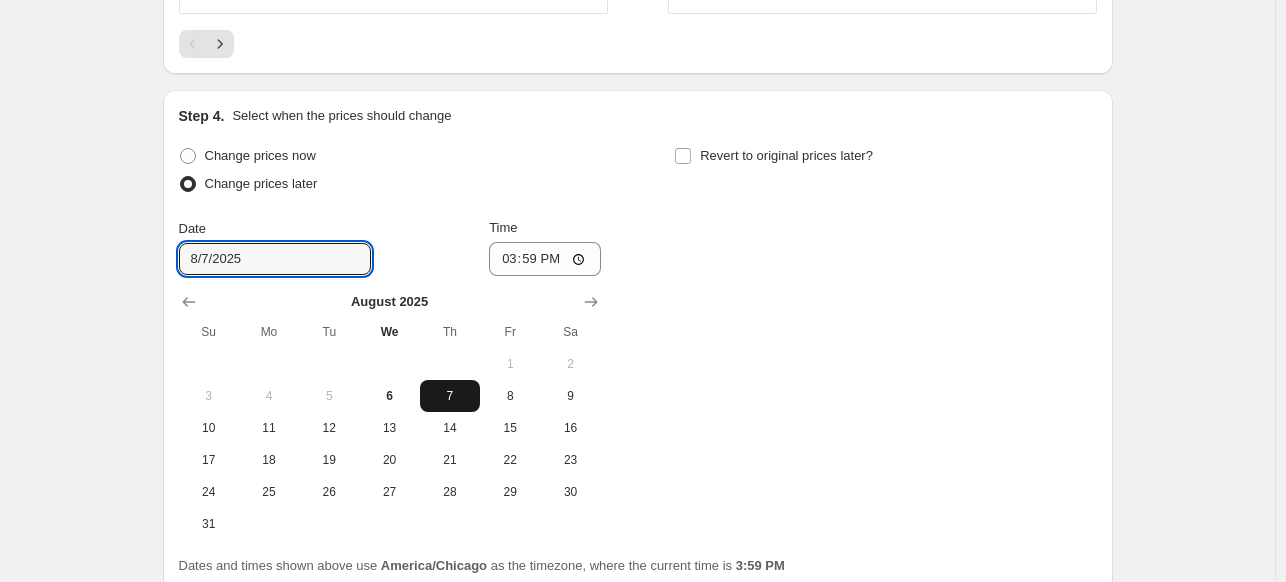 click on "7" at bounding box center (450, 396) 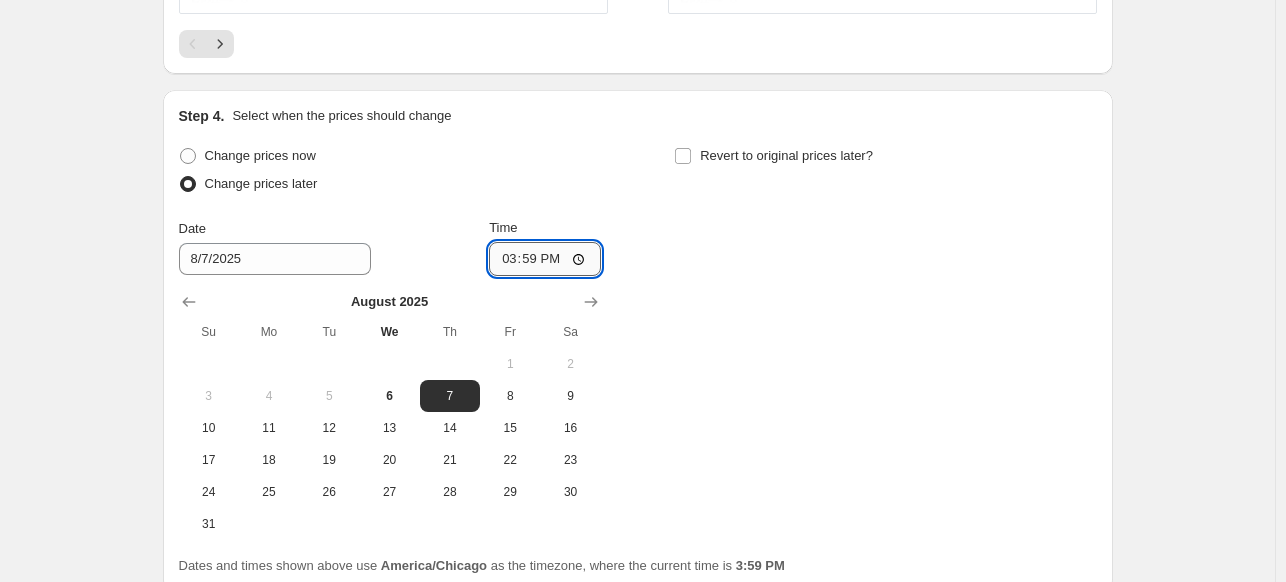 click on "15:59" at bounding box center [545, 259] 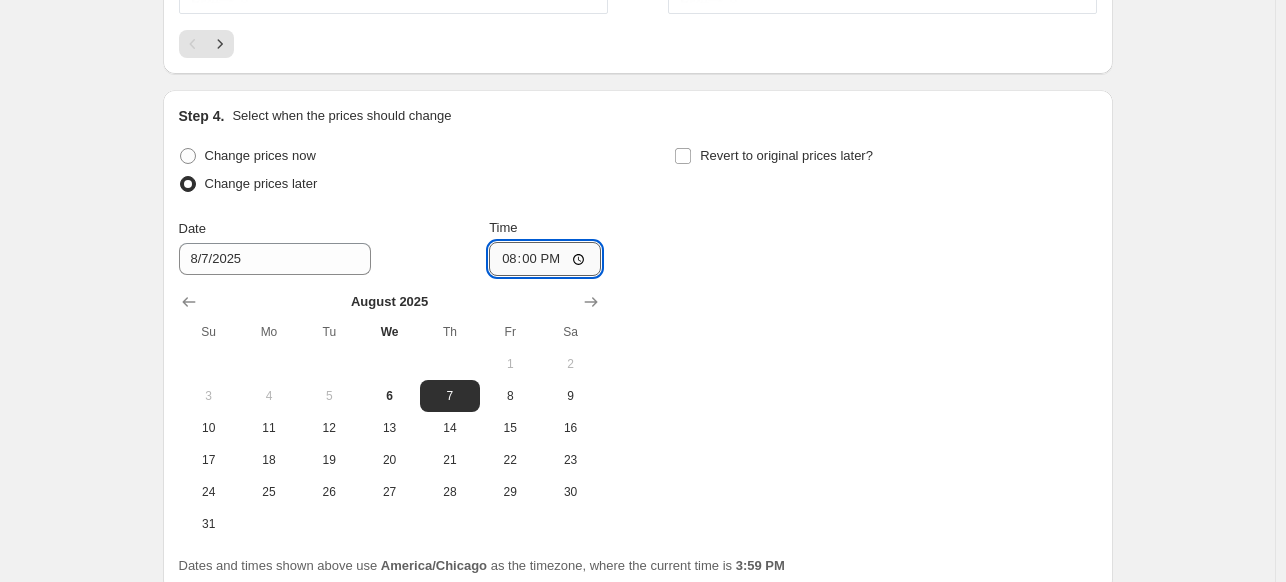 type on "08:00" 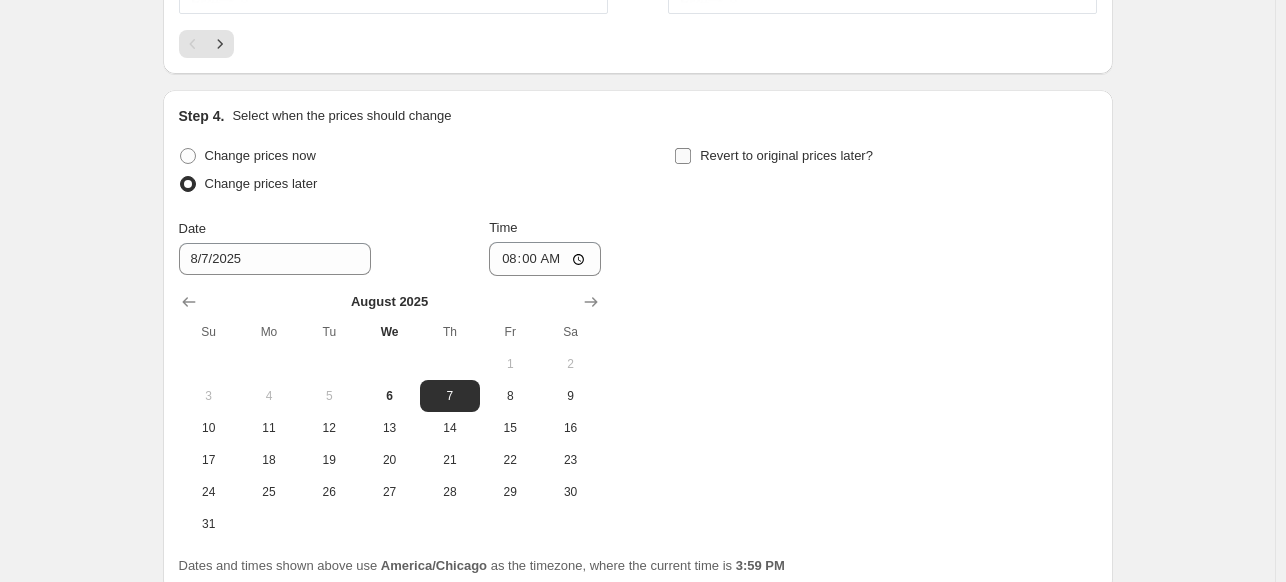 click on "Revert to original prices later?" at bounding box center [786, 155] 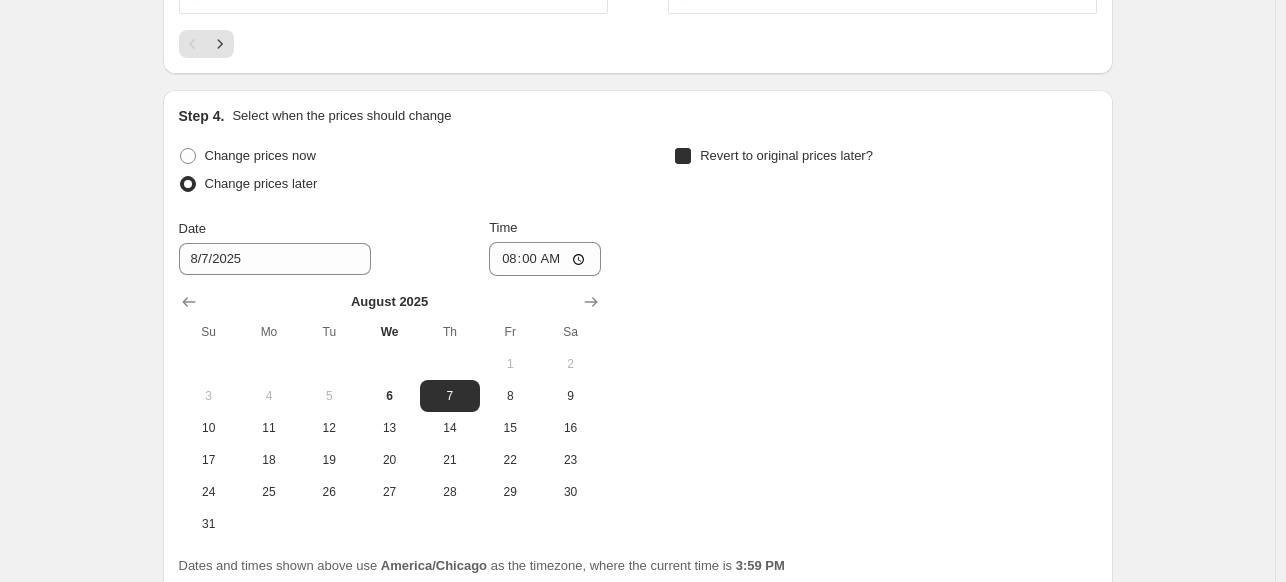 checkbox on "true" 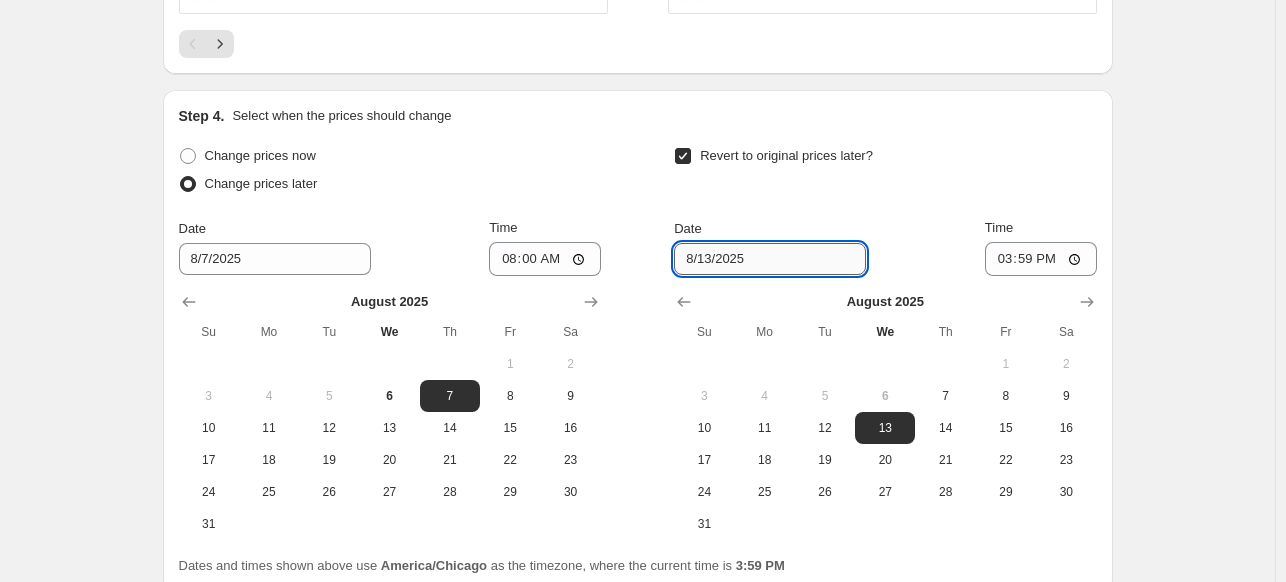 click on "8/13/2025" at bounding box center (770, 259) 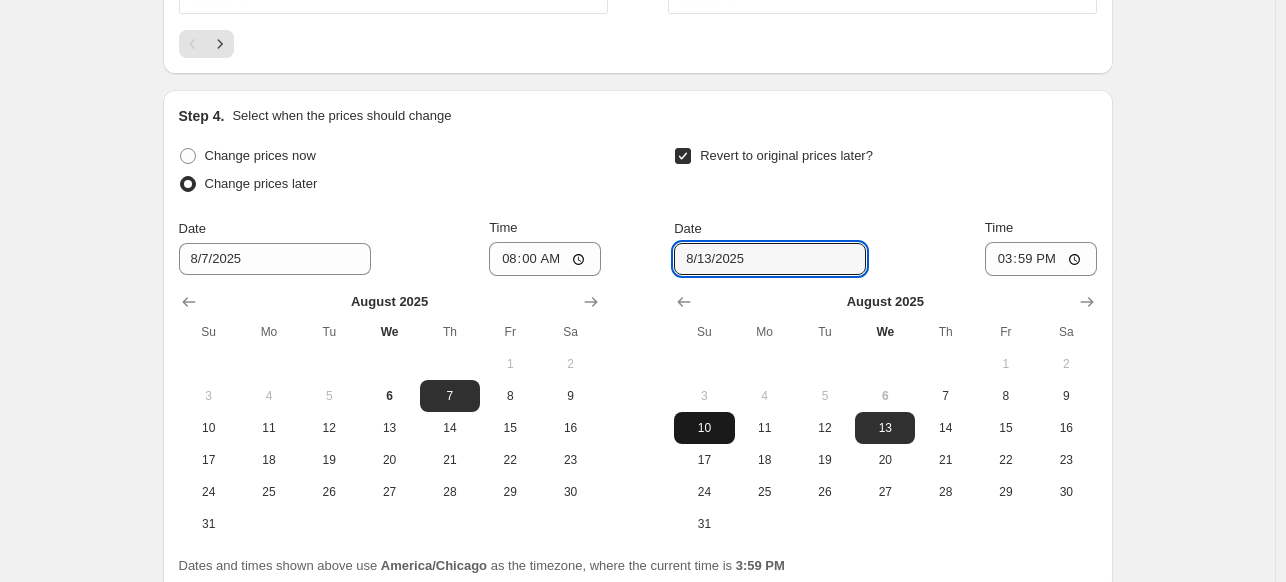 click on "10" at bounding box center [704, 428] 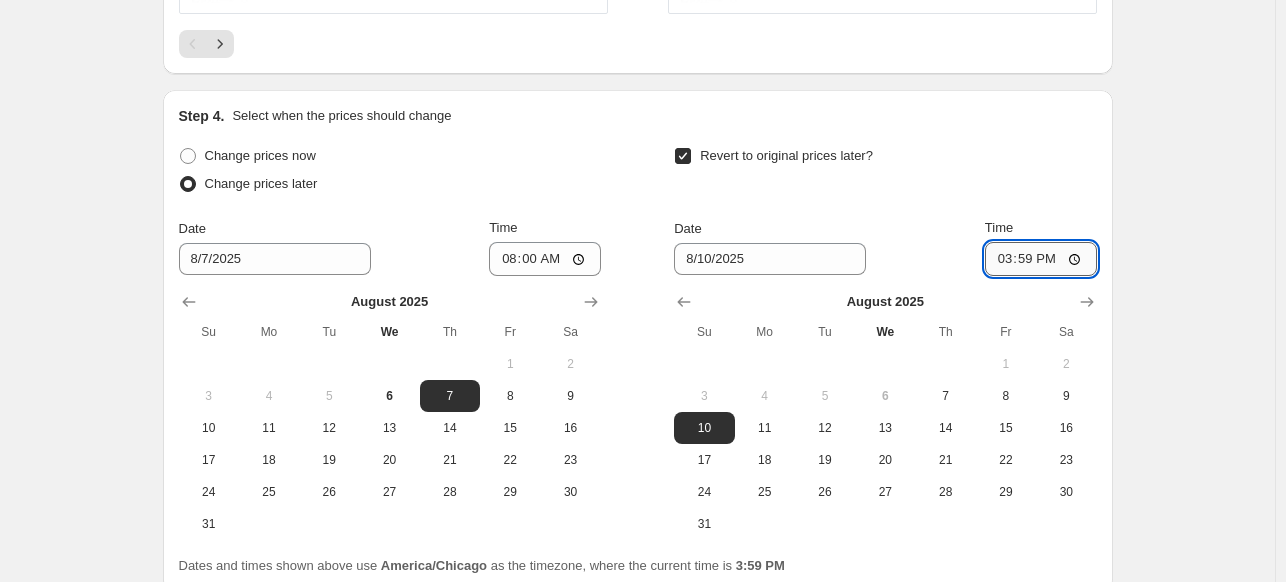 click on "15:59" at bounding box center [1041, 259] 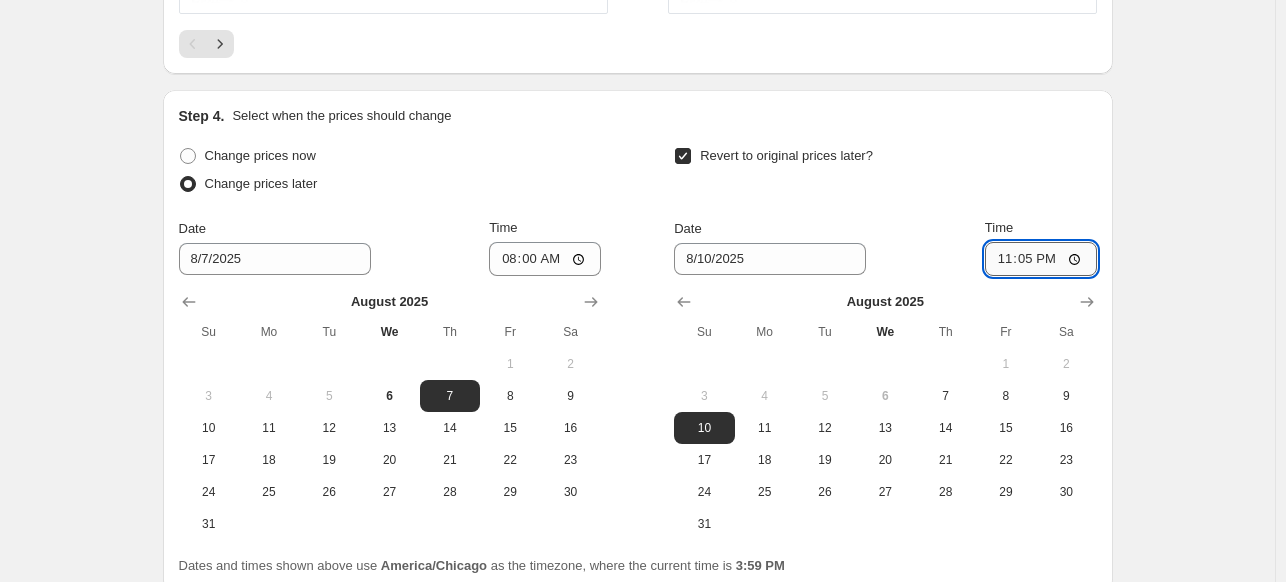 type on "23:59" 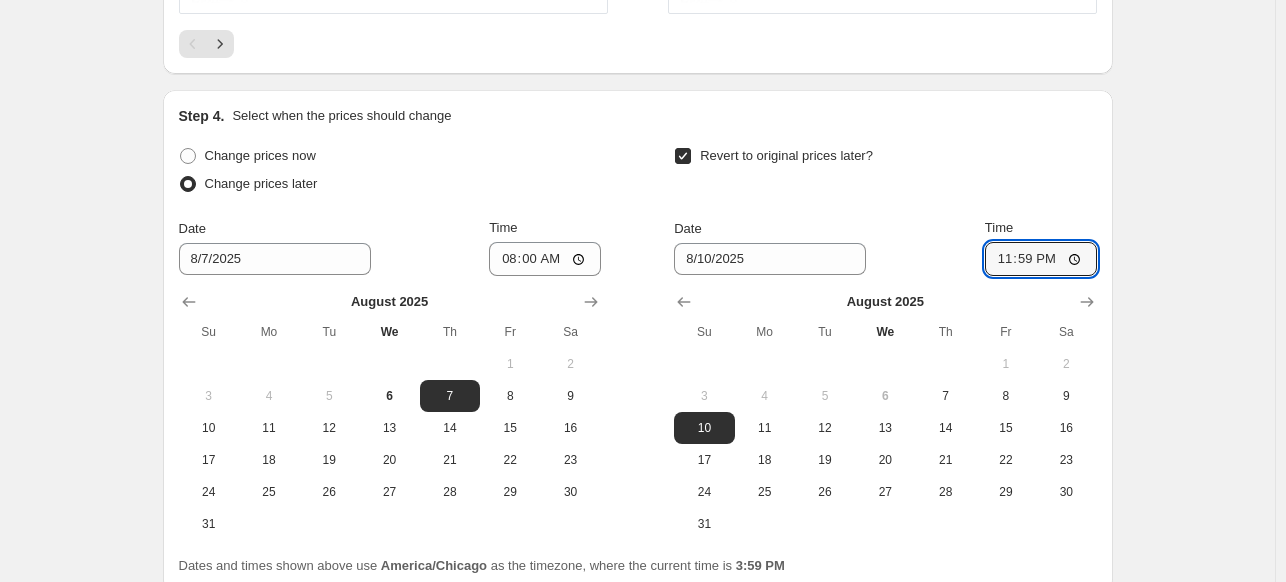 click on "Create new price change job. This page is ready Create new price change job Draft Step 1. Optionally give your price change job a title (eg "[DATE] [PERCENT]% off sale on boots") [PRODUCT] - [PERCENT]% OFF This title is just for internal use, customers won't see it Step 2. Select how the prices should change Use bulk price change rules Set product prices individually Use CSV upload Price Change type Change the price to a certain amount Change the price by a certain amount Change the price by a certain percentage Change the price to the current compare at price (price before sale) Change the price by a certain amount relative to the compare at price Change the price by a certain percentage relative to the compare at price Don't change the price Change the price by a certain percentage relative to the cost per item Change price to certain cost margin Change the price by a certain percentage Price change amount [PERCENT]% (Price drop) Rounding Round to nearest .01 Round to nearest whole number End prices in .99   1" at bounding box center (637, -612) 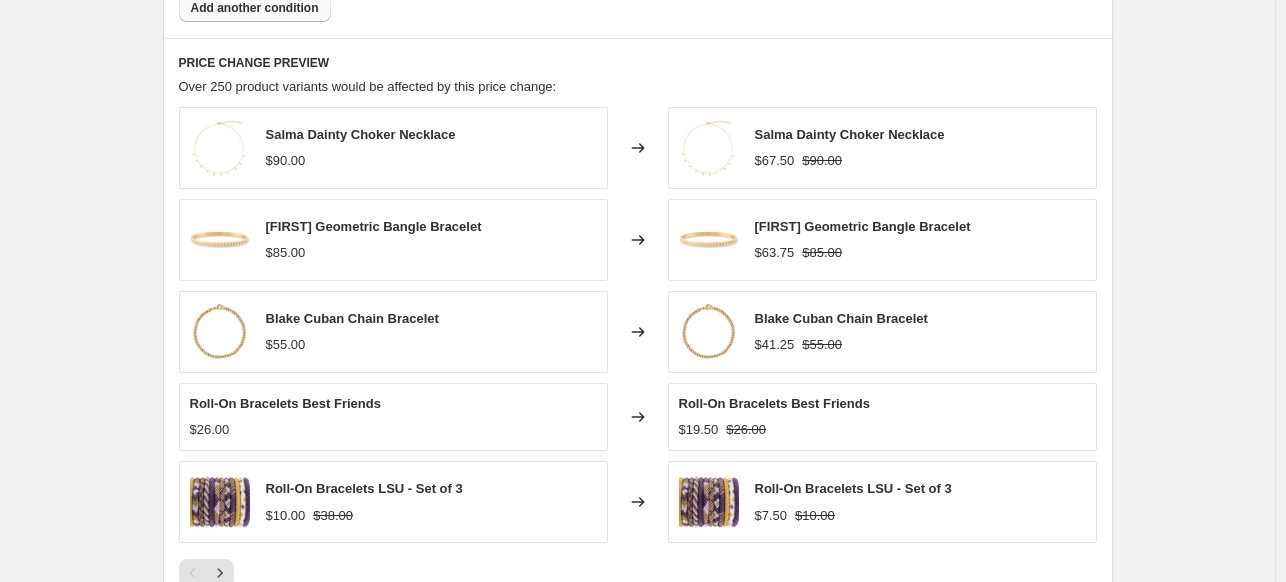 scroll, scrollTop: 1482, scrollLeft: 0, axis: vertical 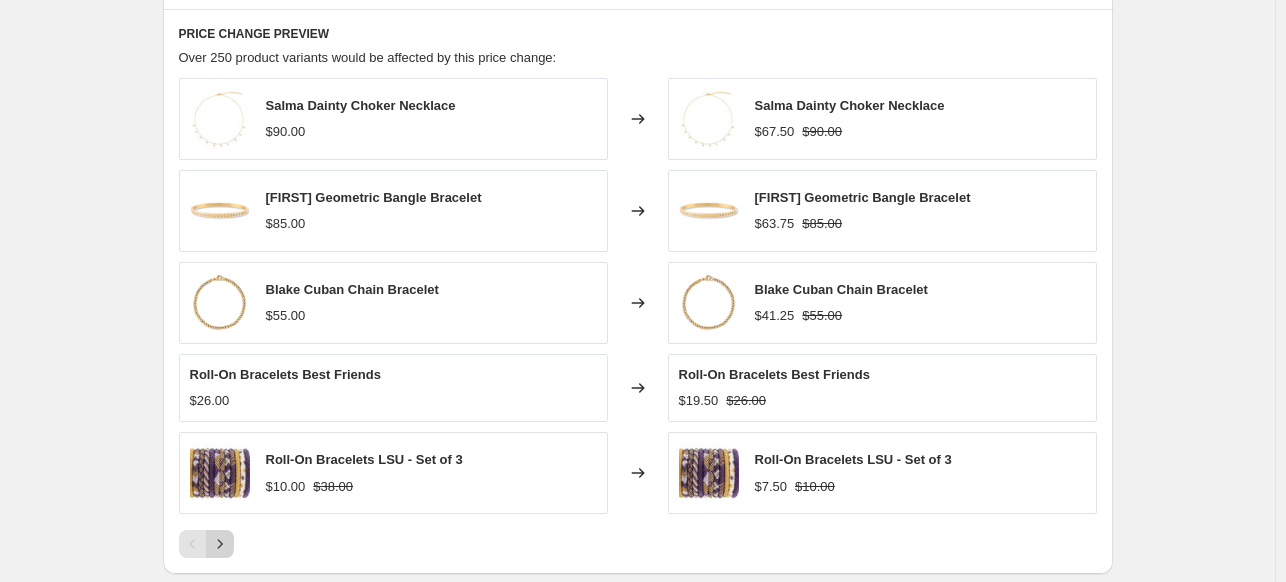click 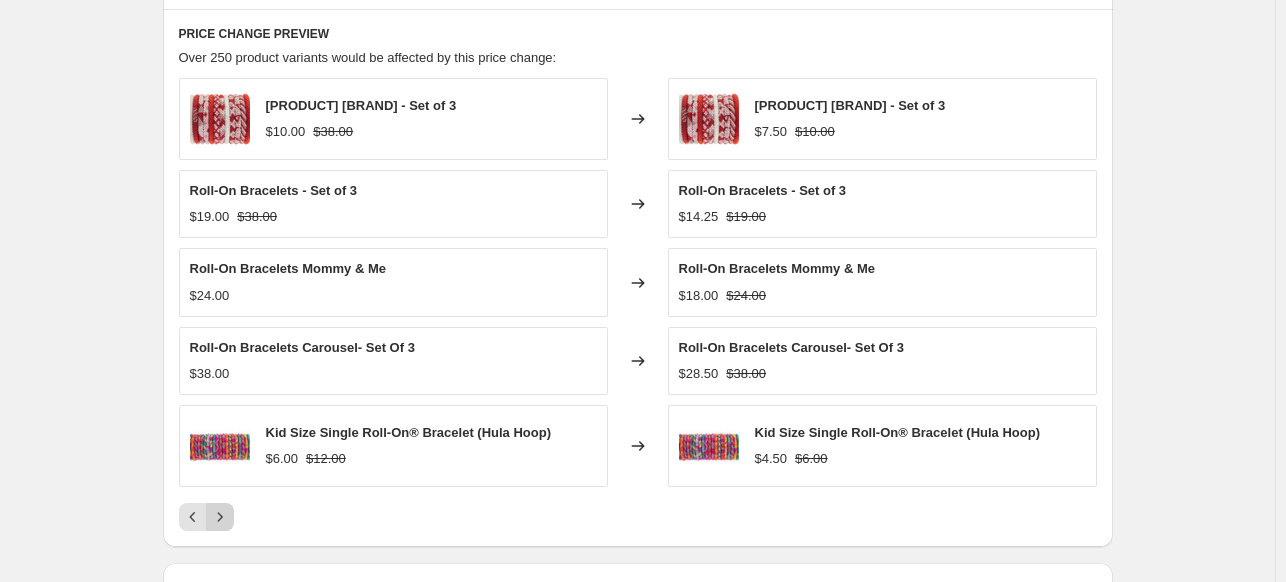 click 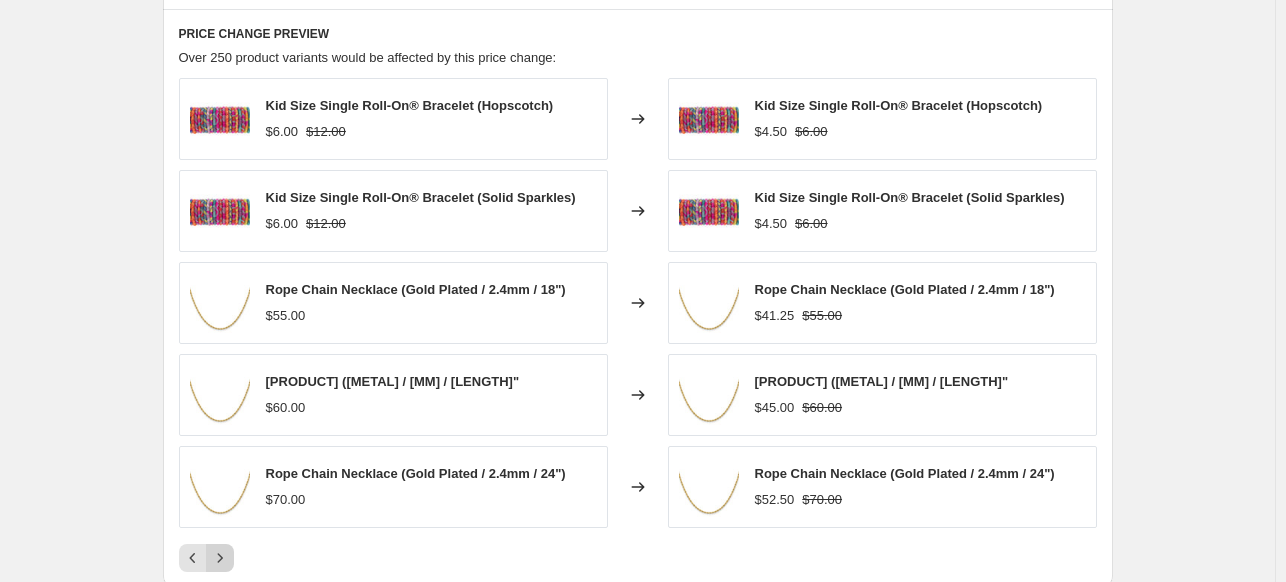 click at bounding box center (220, 558) 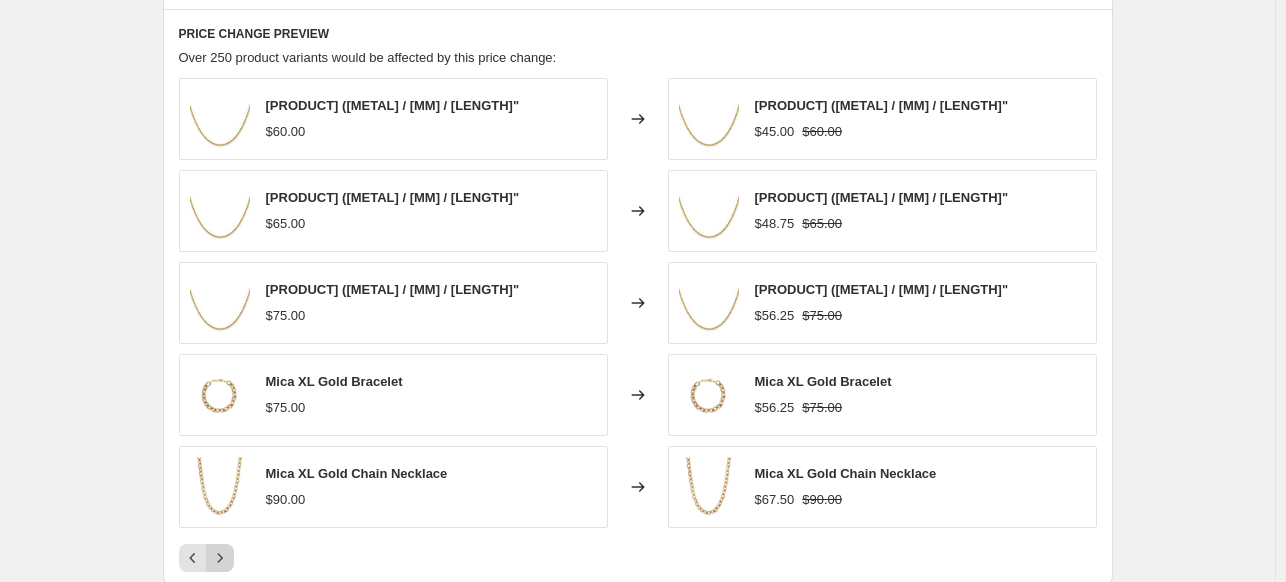 click 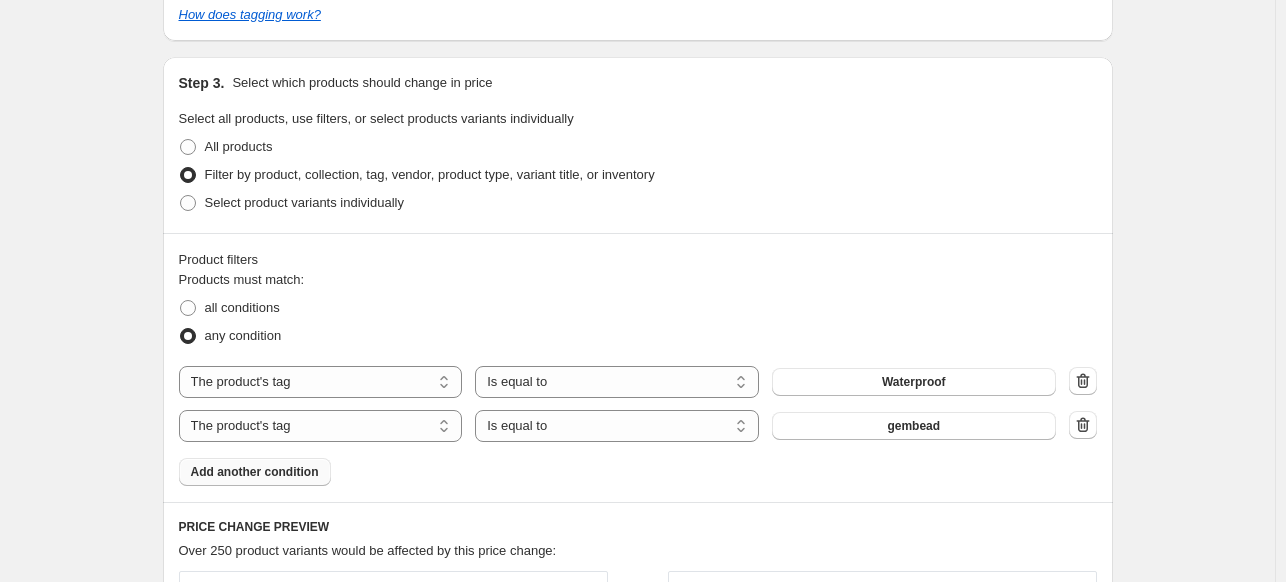 scroll, scrollTop: 982, scrollLeft: 0, axis: vertical 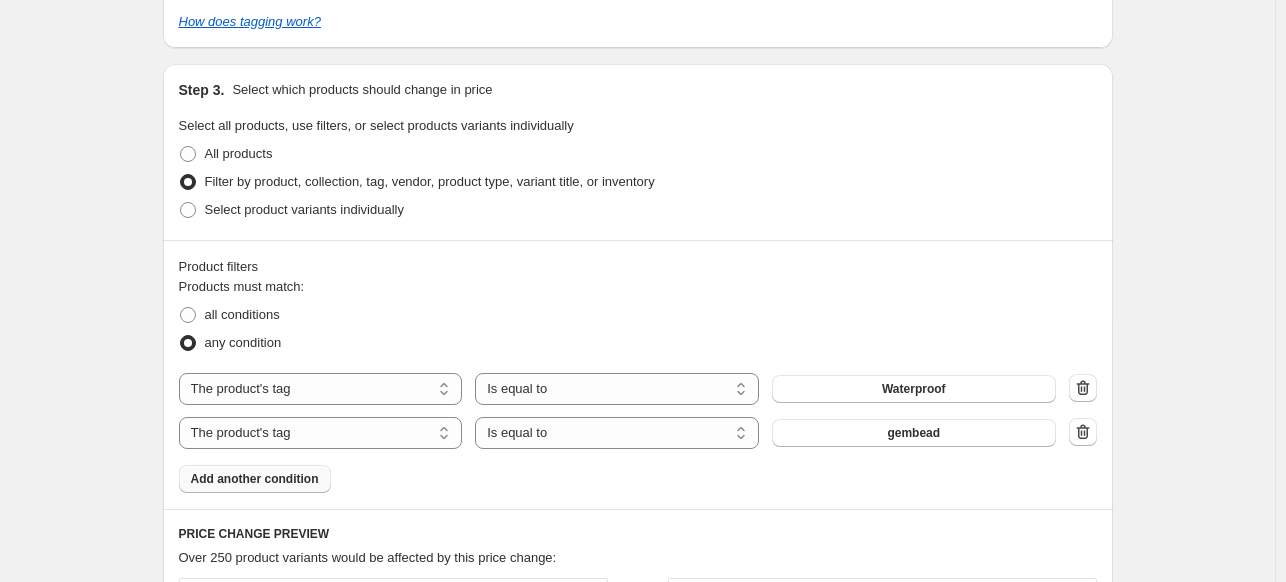 click on "Add another condition" at bounding box center [255, 479] 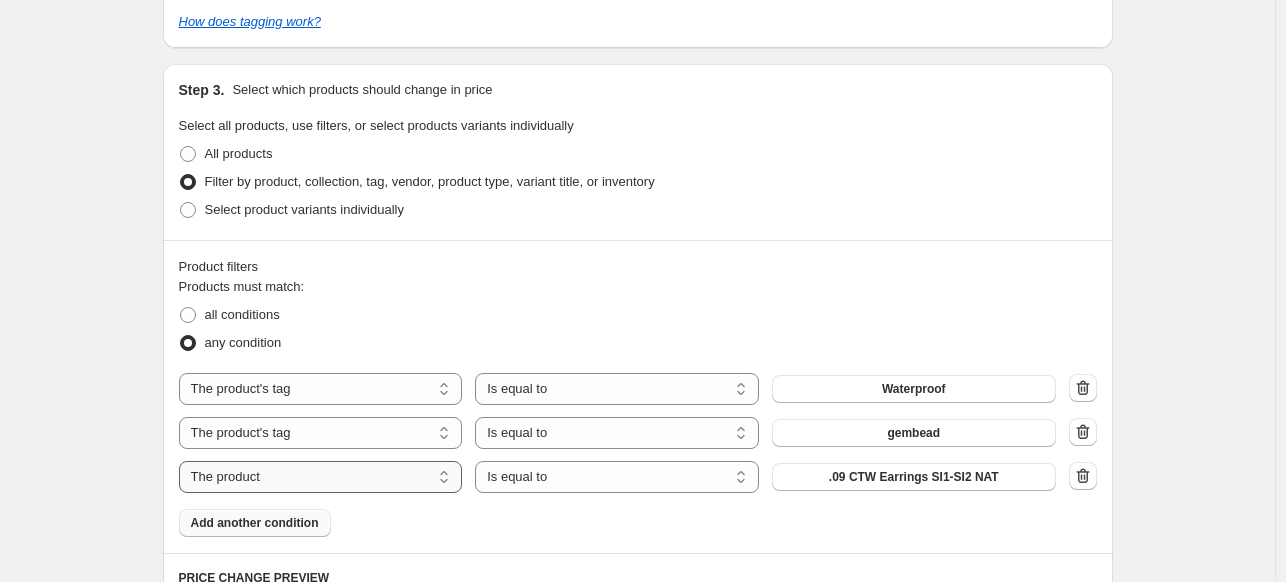 click on "The product The product's collection The product's tag The product's vendor The product's type The product's status The variant's title Inventory quantity" at bounding box center (321, 477) 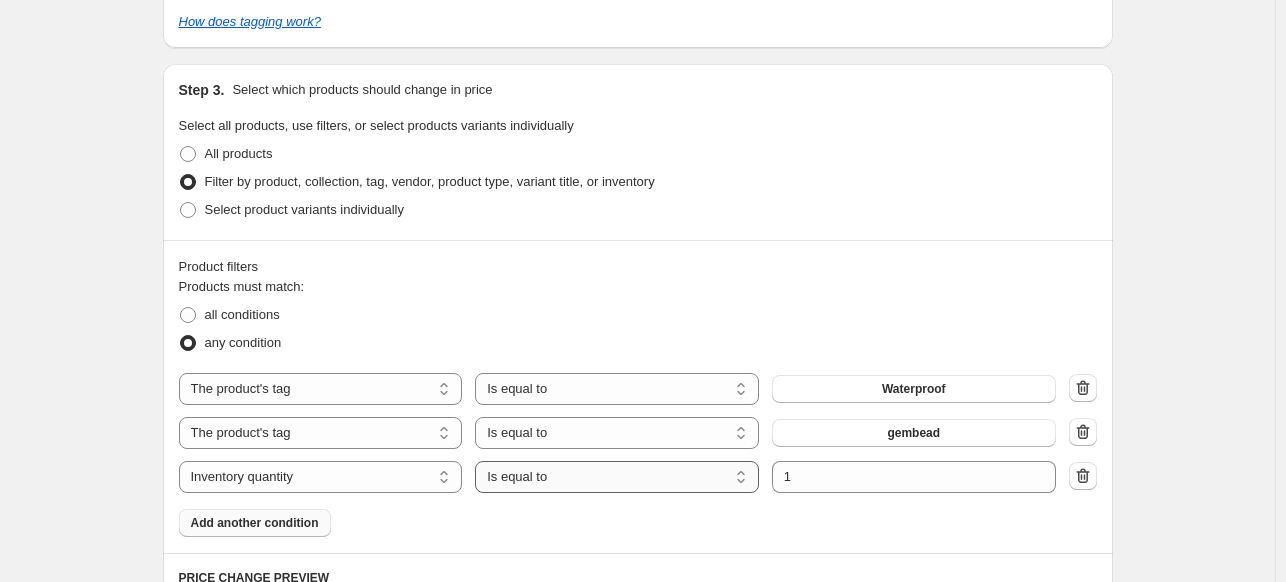 click on "Is equal to Is not equal to Is greater than Is less than" at bounding box center (617, 477) 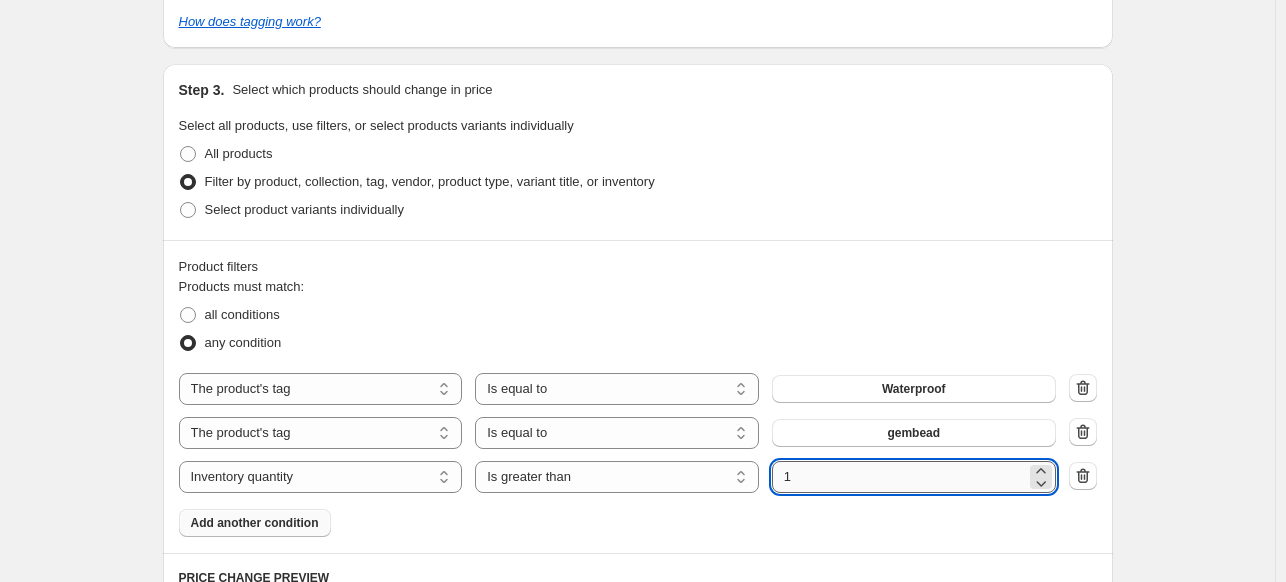 click 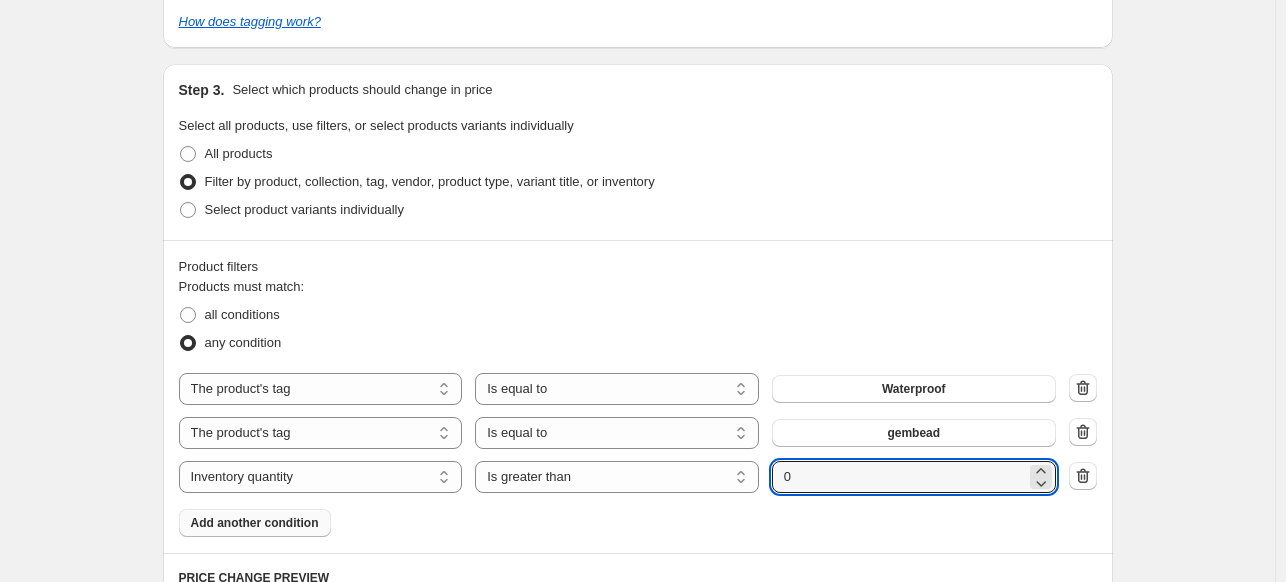 click on "Create new price change job. This page is ready Create new price change job Draft Step 1. Optionally give your price change job a title (eg "[DATE] [PERCENT]% off sale on boots") [PRODUCT] - [PERCENT]% OFF This title is just for internal use, customers won't see it Step 2. Select how the prices should change Use bulk price change rules Set product prices individually Use CSV upload Price Change type Change the price to a certain amount Change the price by a certain amount Change the price by a certain percentage Change the price to the current compare at price (price before sale) Change the price by a certain amount relative to the compare at price Change the price by a certain percentage relative to the compare at price Don't change the price Change the price by a certain percentage relative to the cost per item Change price to certain cost margin Change the price by a certain percentage Price change amount [PERCENT]% (Price drop) Rounding Round to nearest .01 Round to nearest whole number End prices in .99 0" at bounding box center [637, 417] 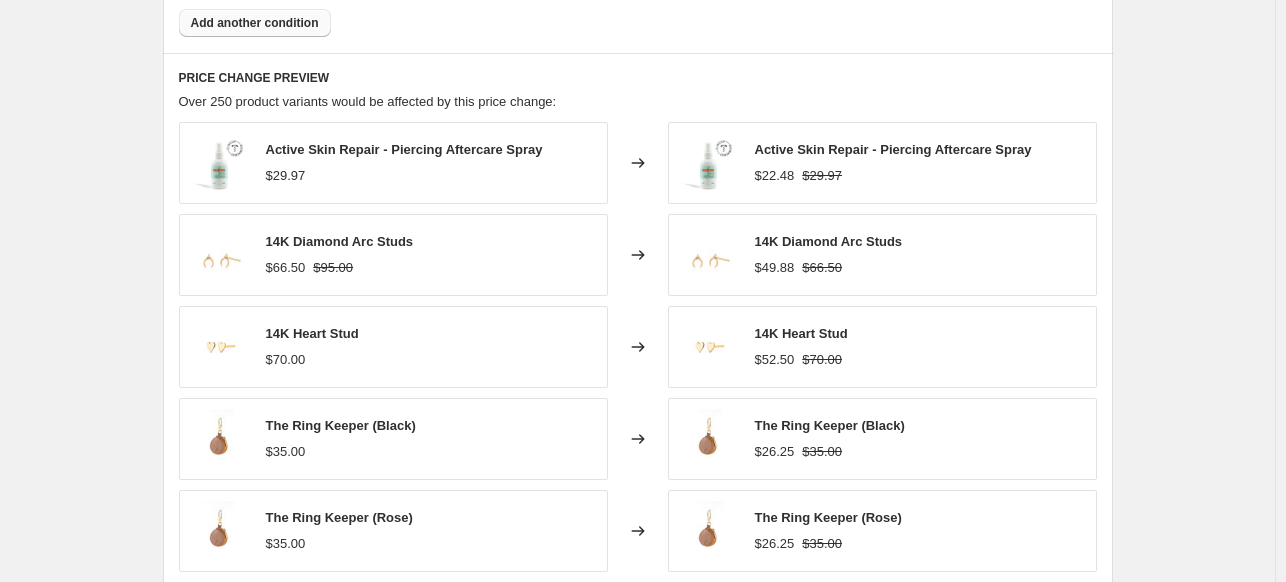 scroll, scrollTop: 1282, scrollLeft: 0, axis: vertical 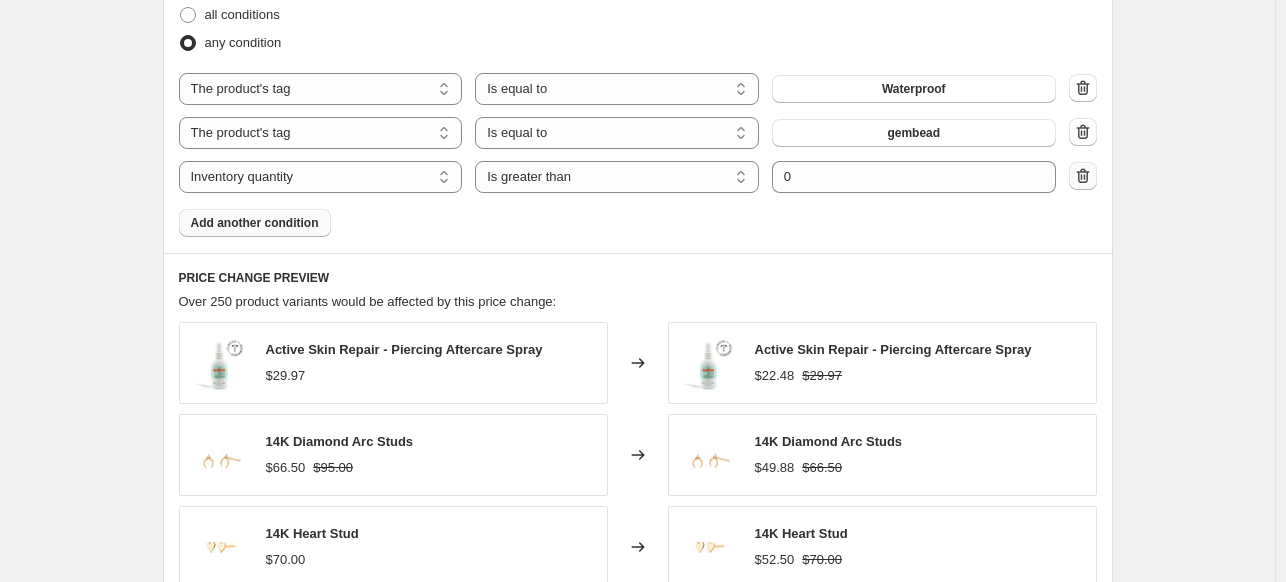 click 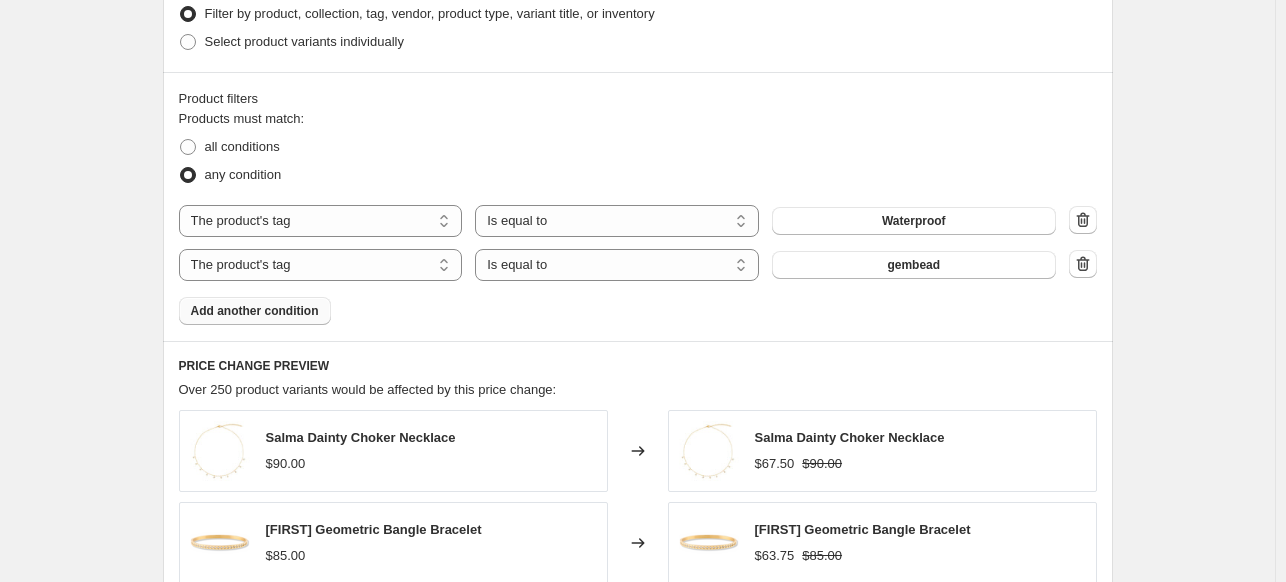 scroll, scrollTop: 1082, scrollLeft: 0, axis: vertical 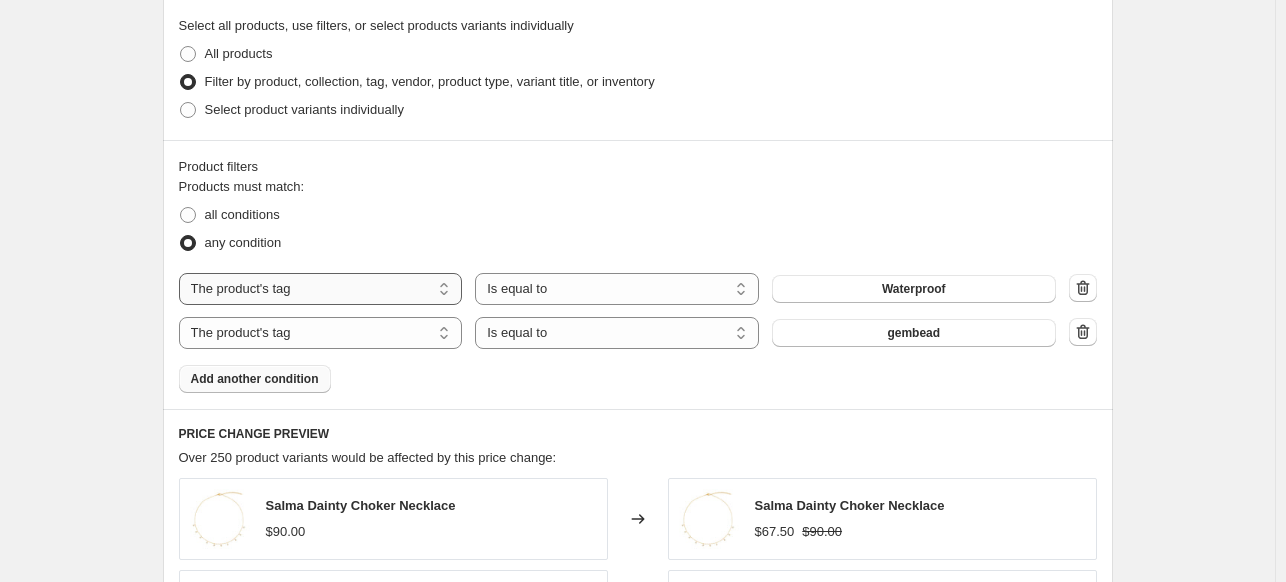 click on "The product The product's collection The product's tag The product's vendor The product's type The product's status The variant's title Inventory quantity" at bounding box center [321, 289] 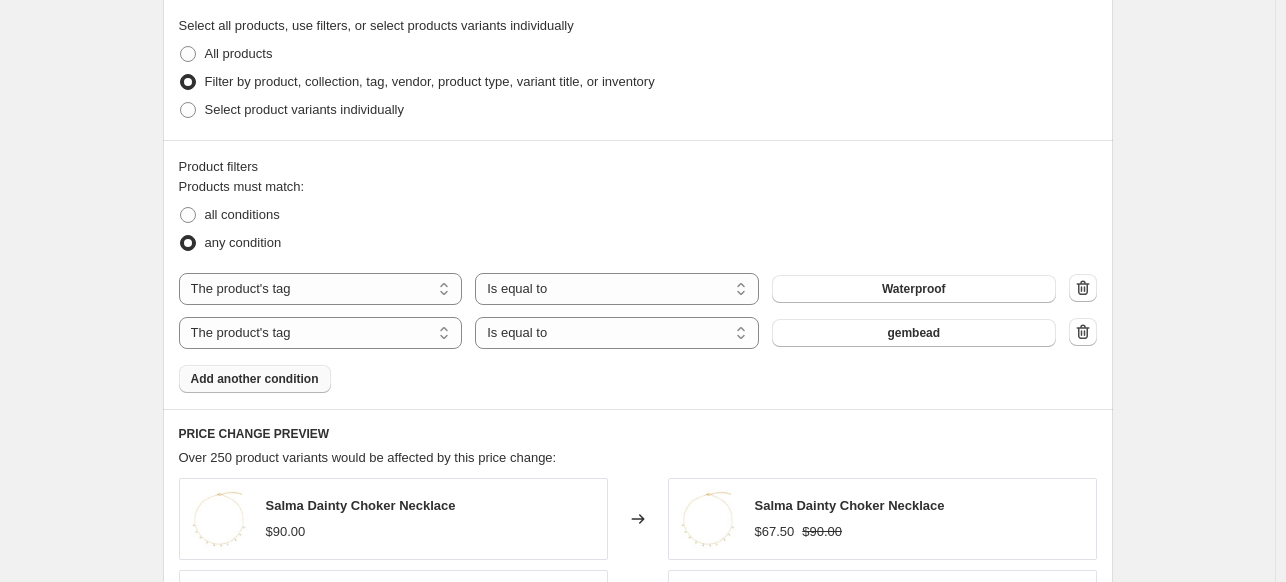 select on "vendor" 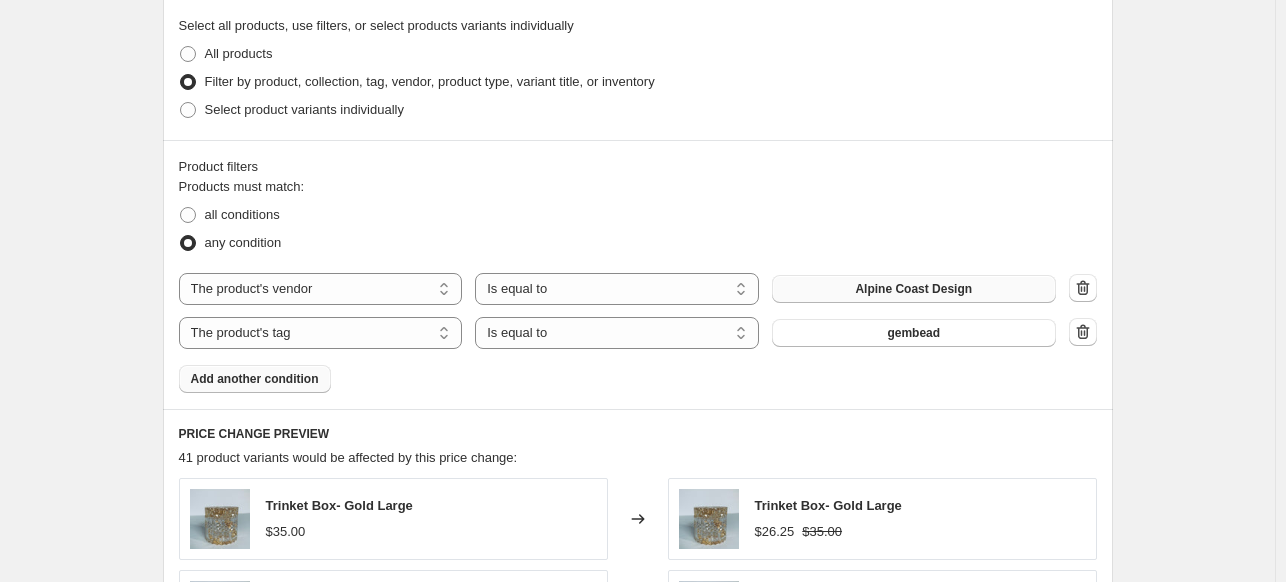 click on "Alpine Coast Design" at bounding box center [914, 289] 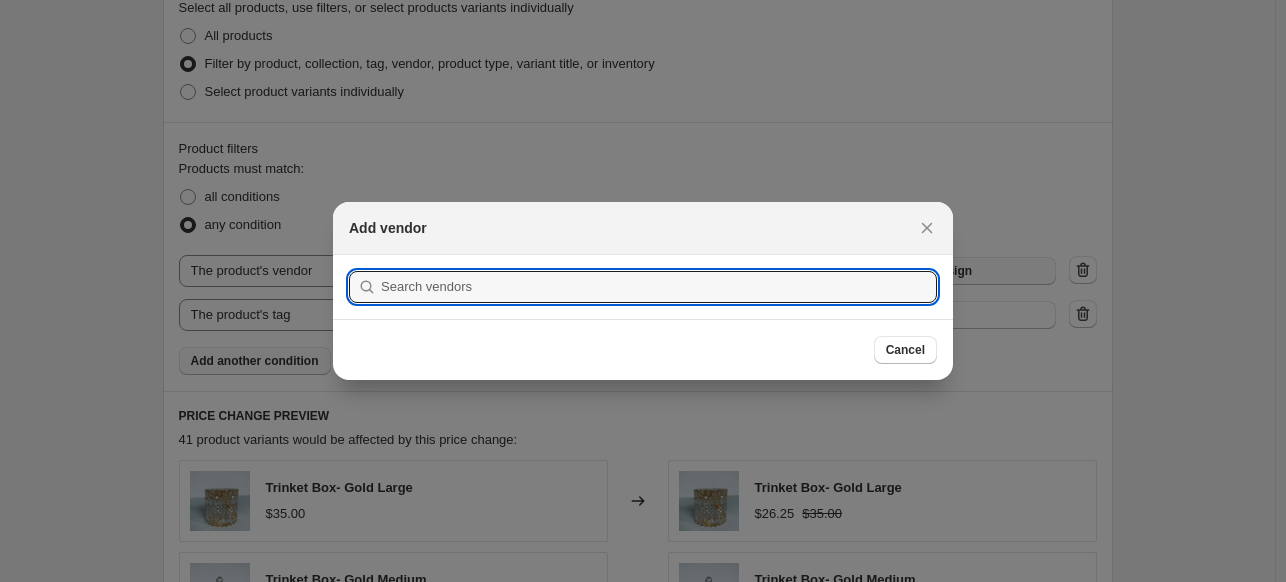 scroll, scrollTop: 1082, scrollLeft: 0, axis: vertical 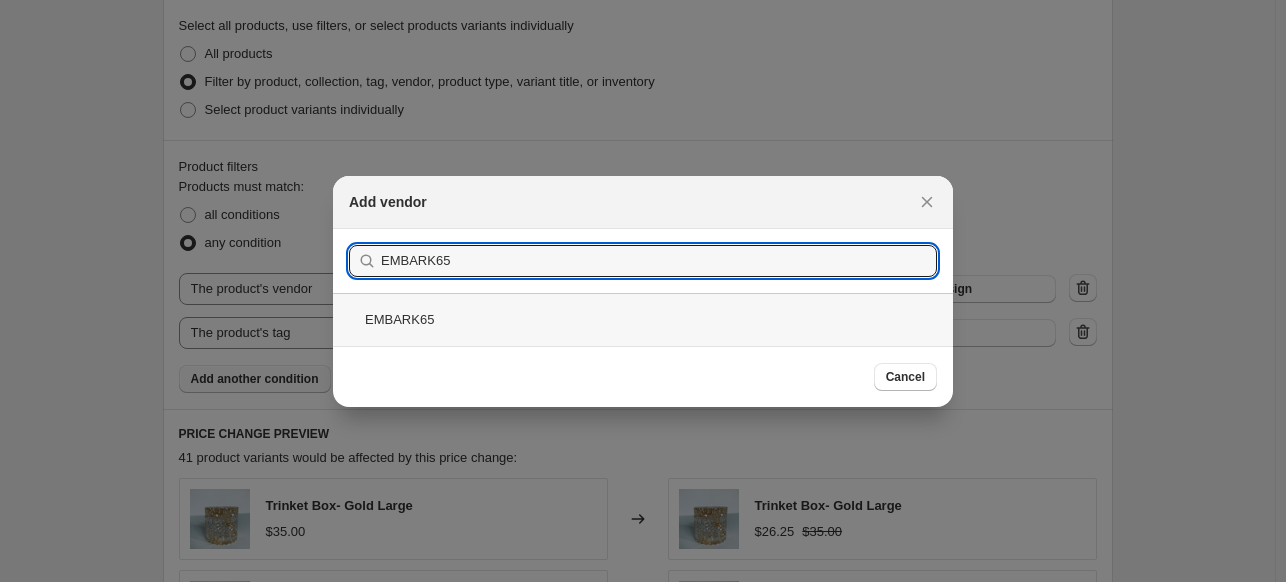 type on "EMBARK65" 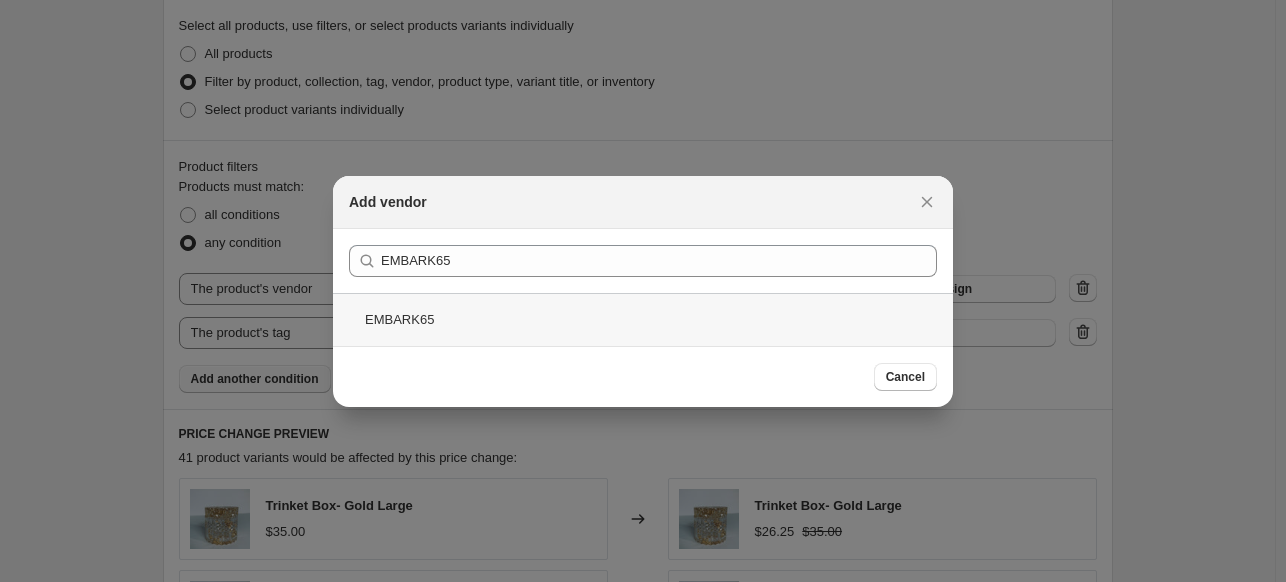scroll, scrollTop: 1082, scrollLeft: 0, axis: vertical 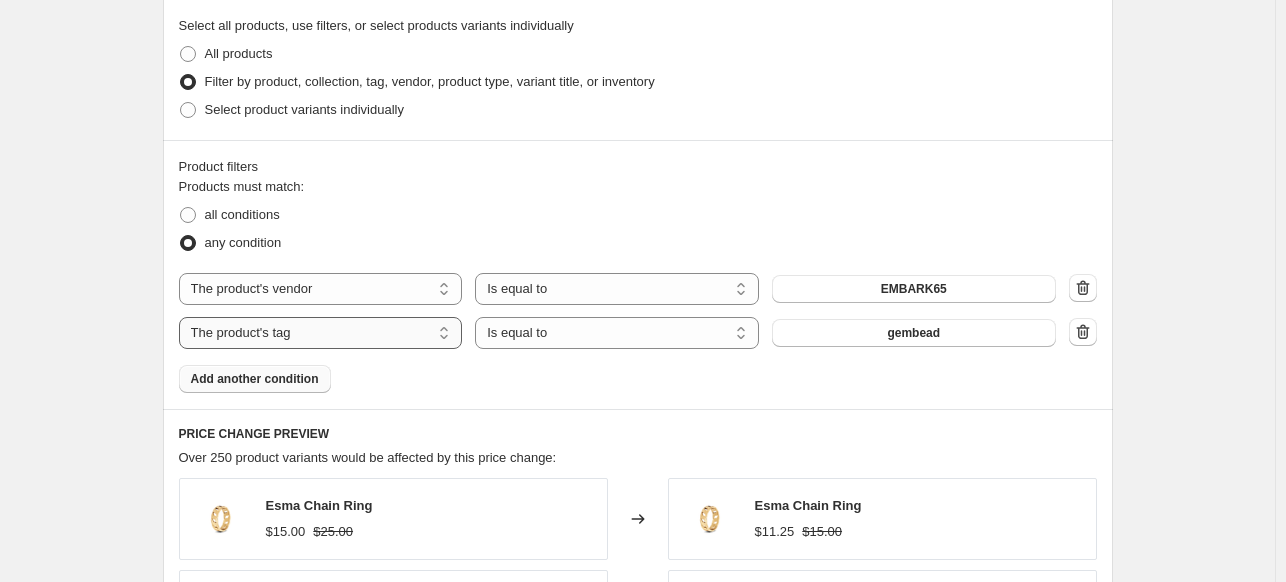 click on "The product The product's collection The product's tag The product's vendor The product's type The product's status The variant's title Inventory quantity" at bounding box center (321, 333) 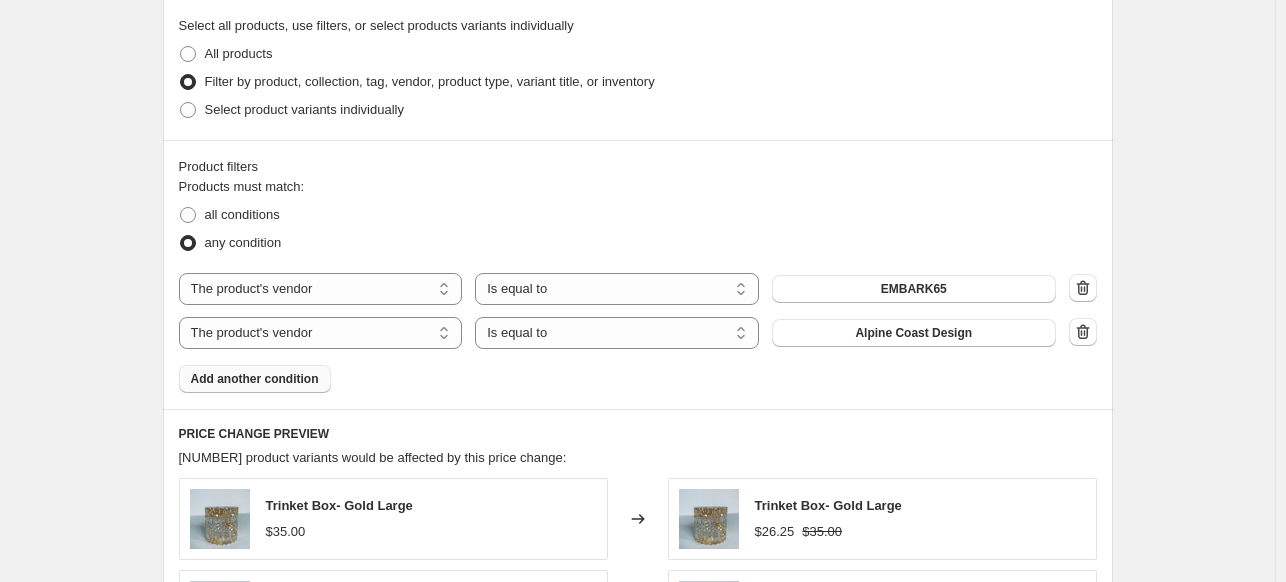 click on "Alpine Coast Design" at bounding box center (913, 333) 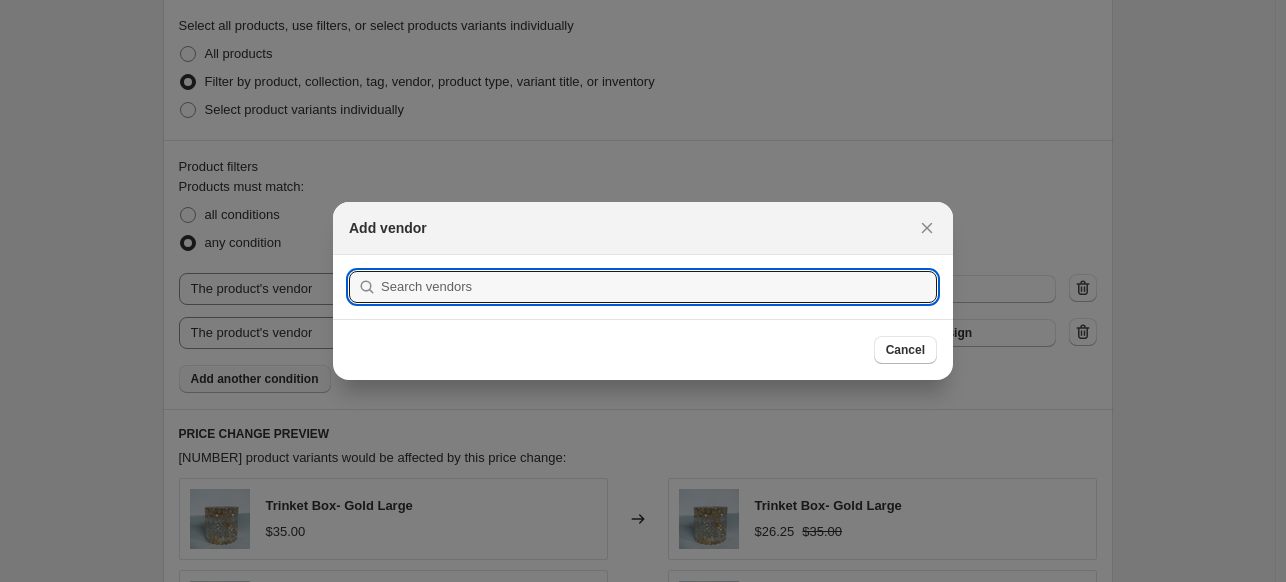 scroll, scrollTop: 0, scrollLeft: 0, axis: both 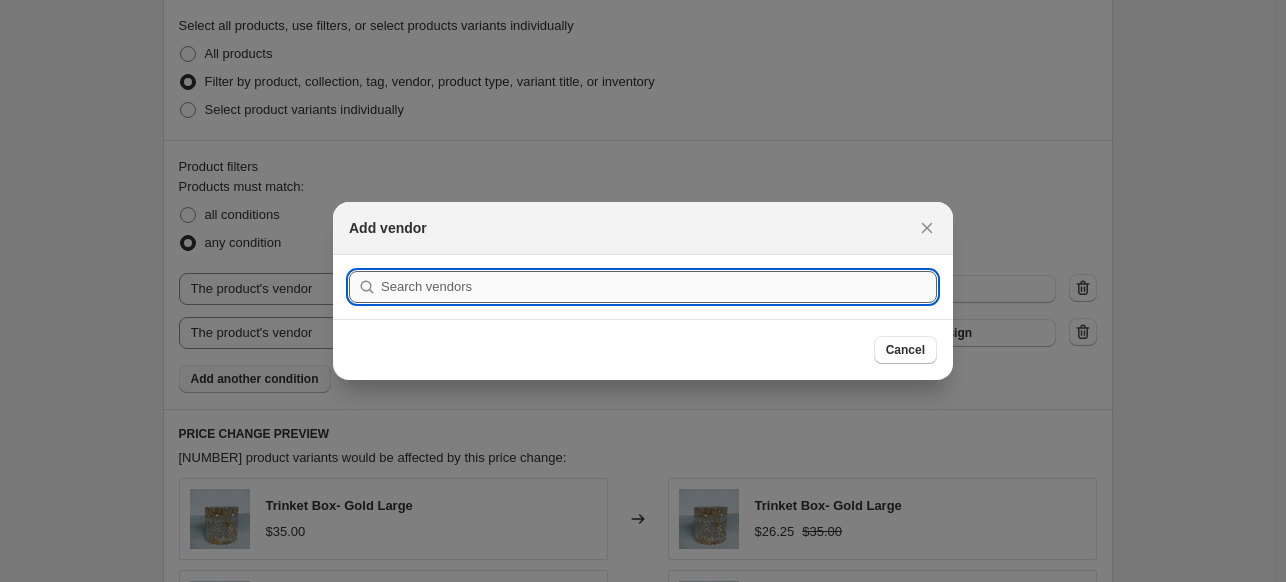 click at bounding box center (659, 287) 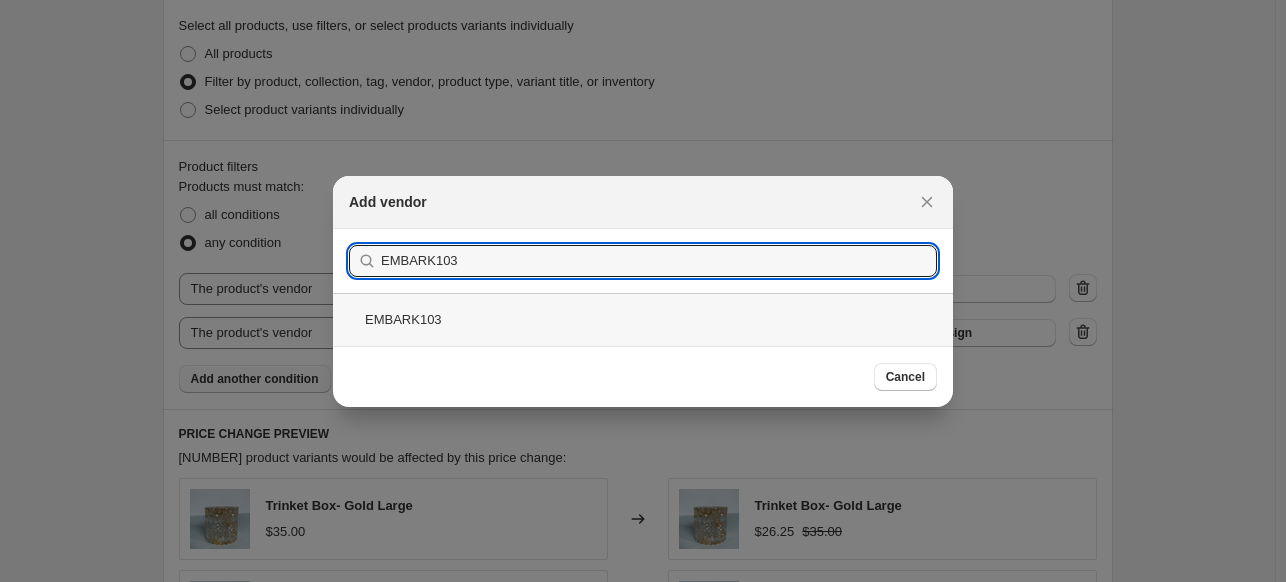 type on "EMBARK103" 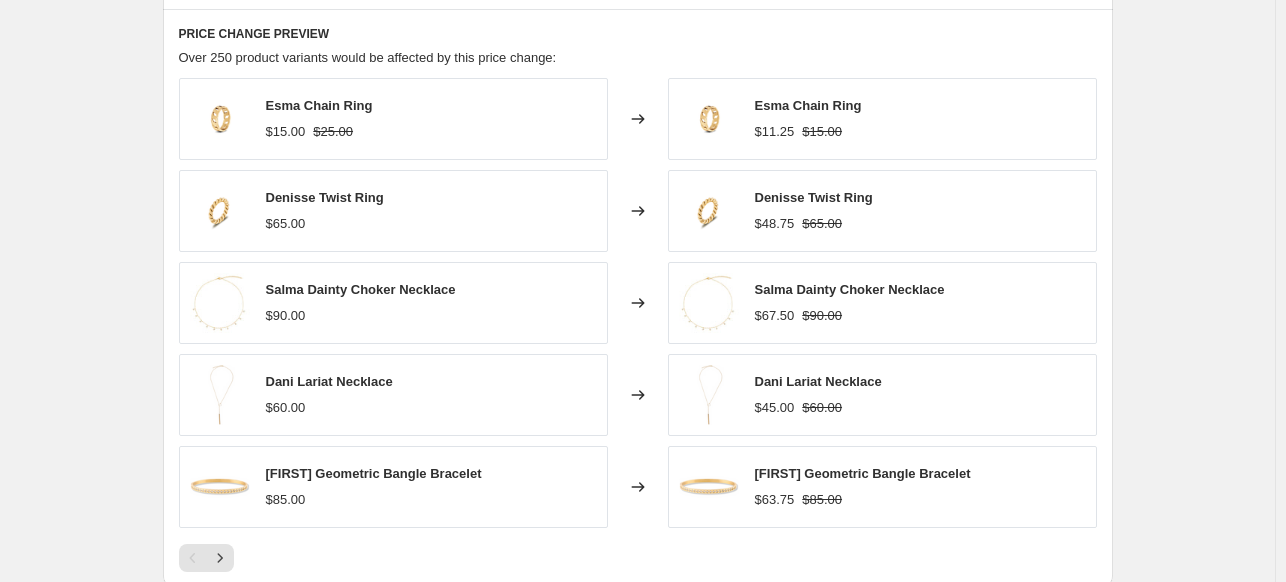 scroll, scrollTop: 1582, scrollLeft: 0, axis: vertical 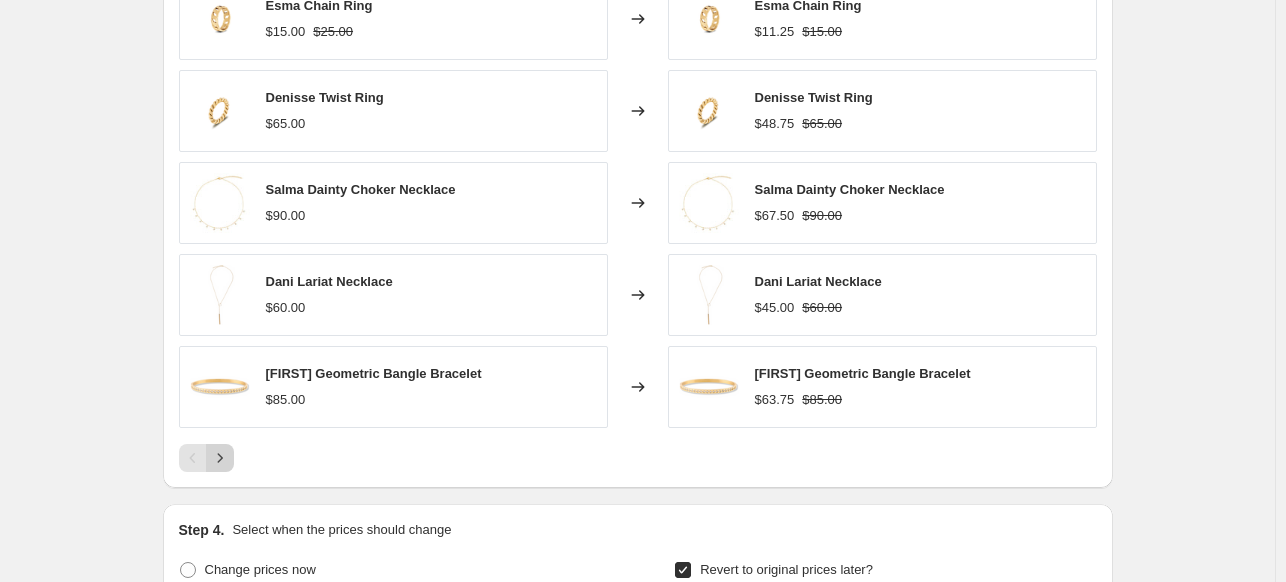 click 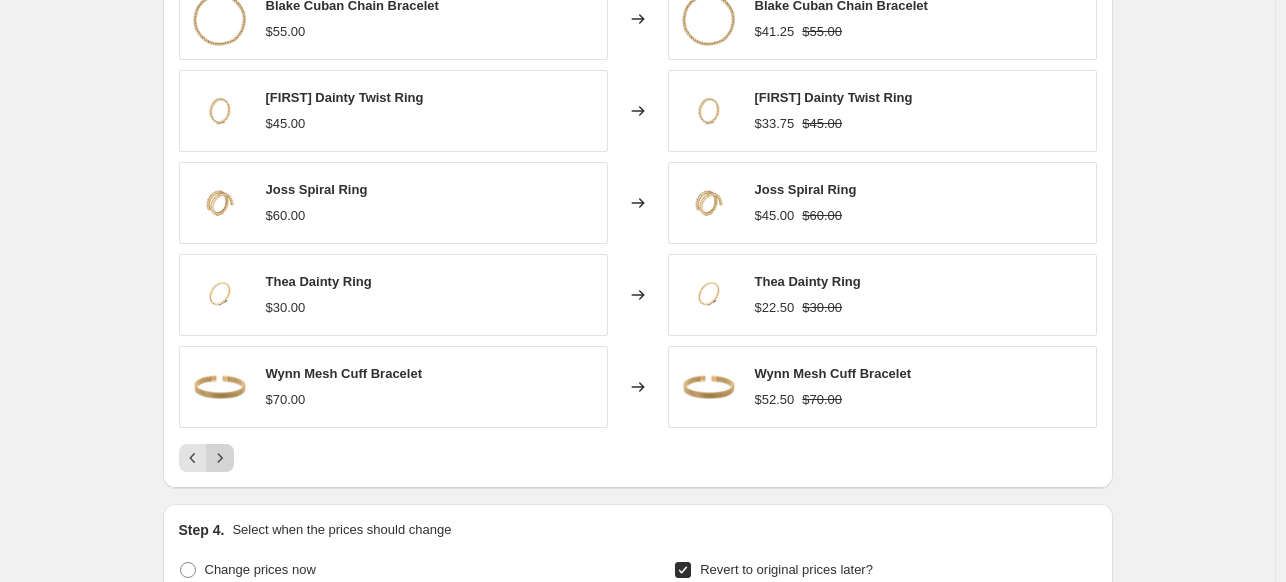 click 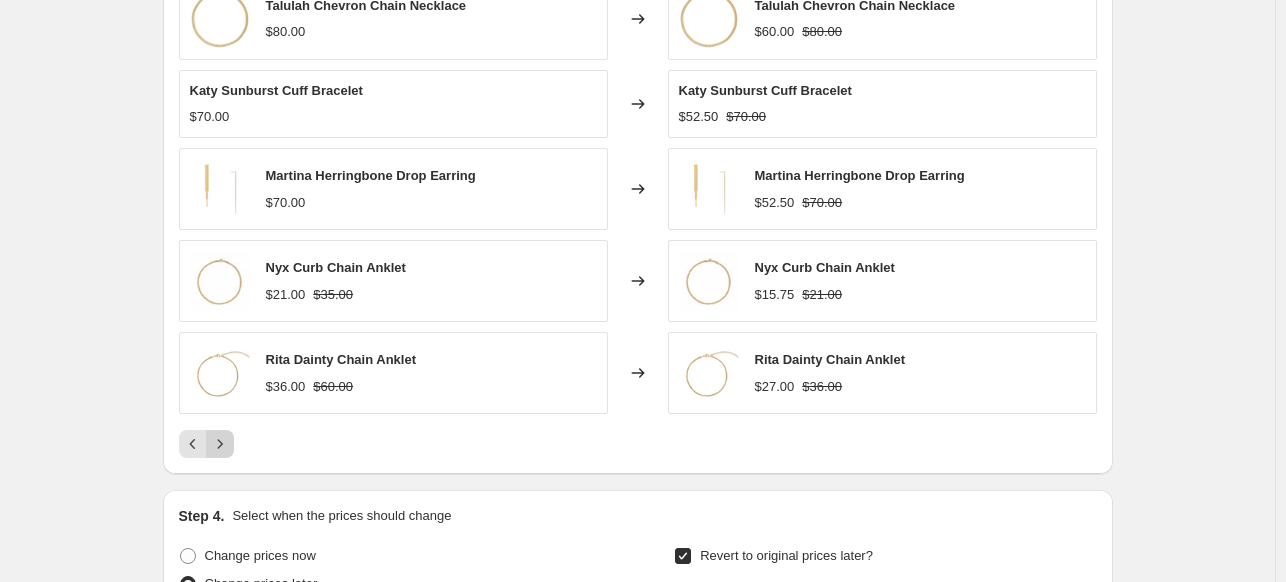 click 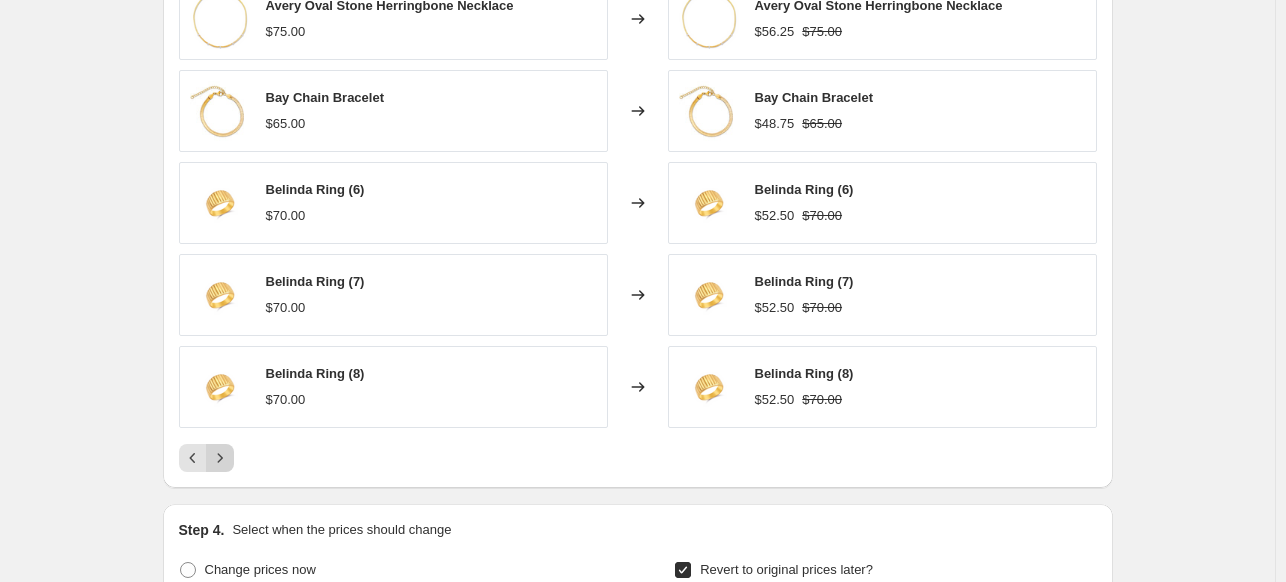 click at bounding box center [220, 458] 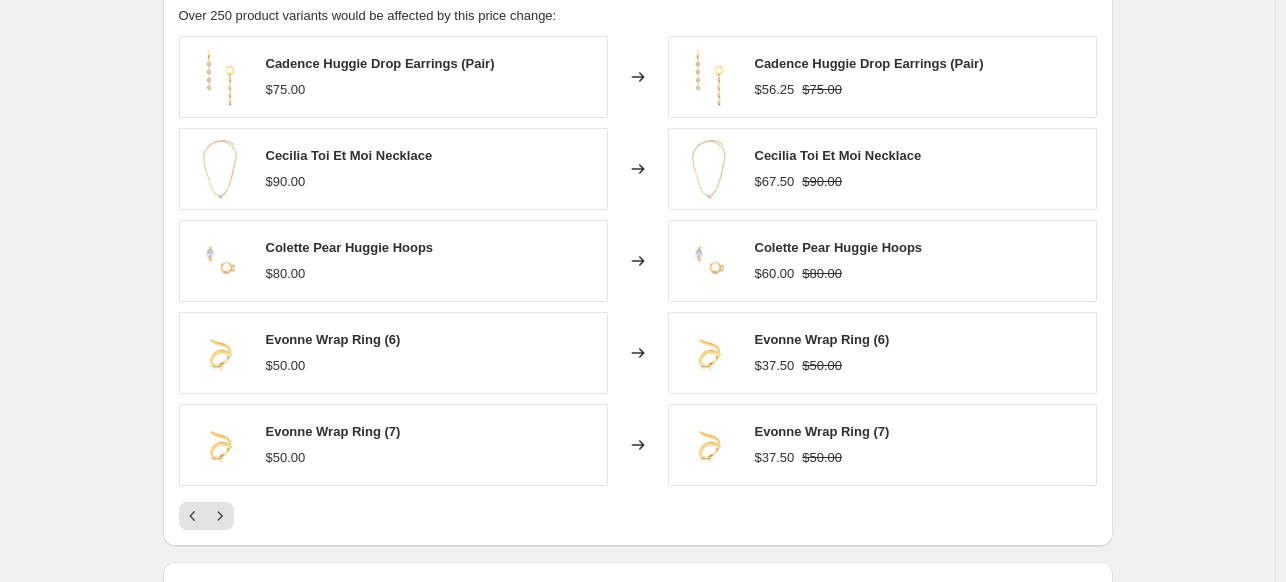 scroll, scrollTop: 1582, scrollLeft: 0, axis: vertical 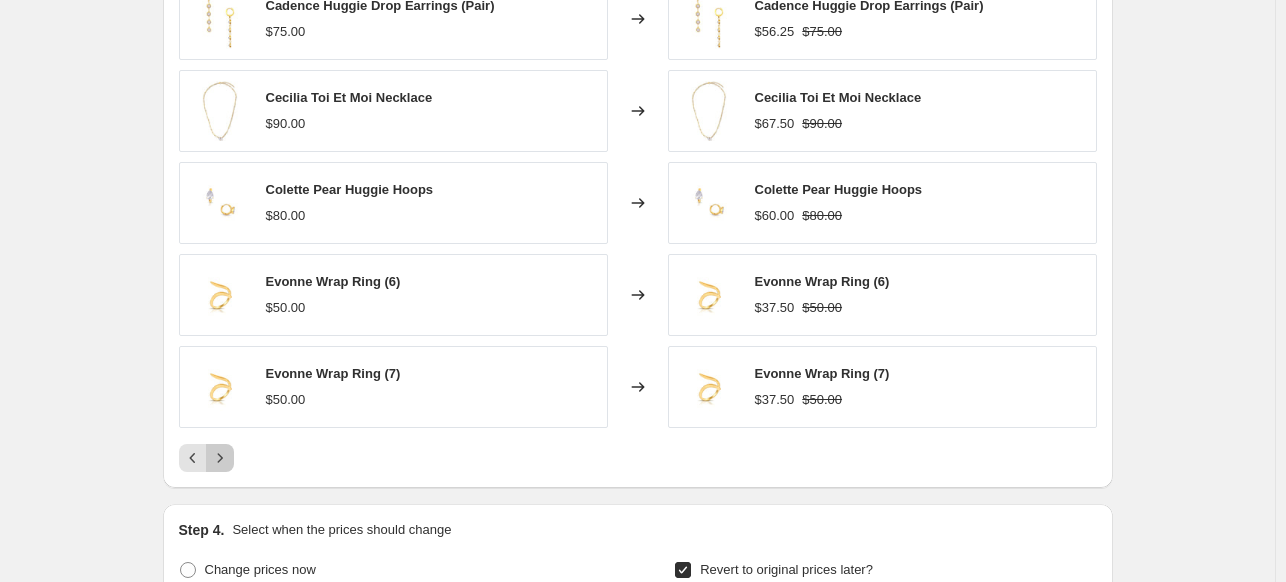 click 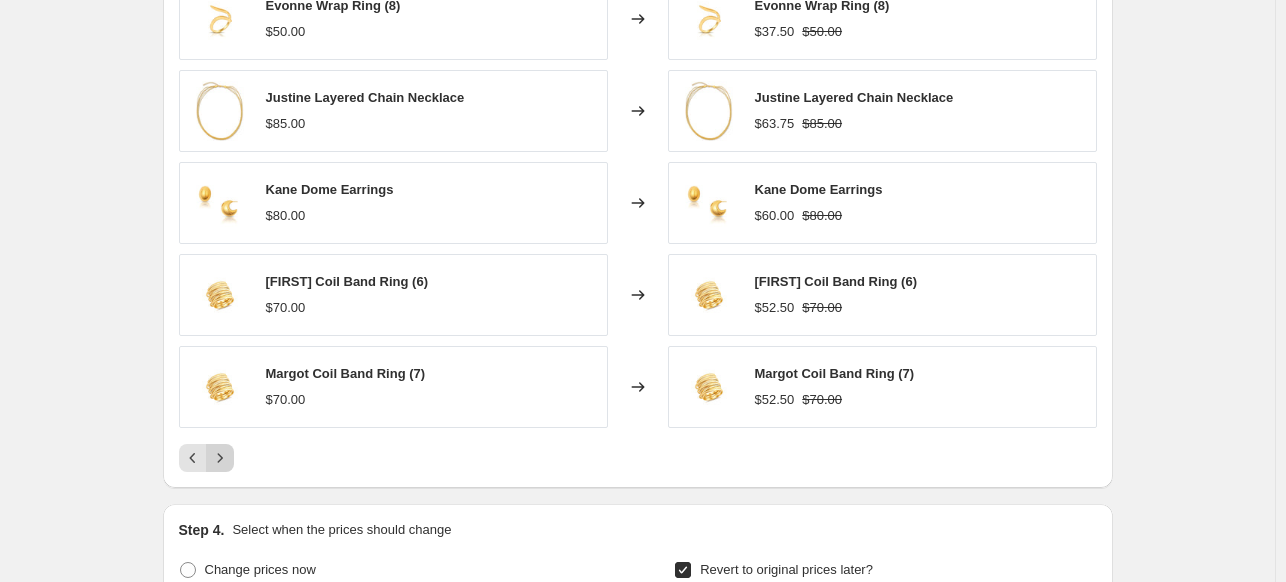 click 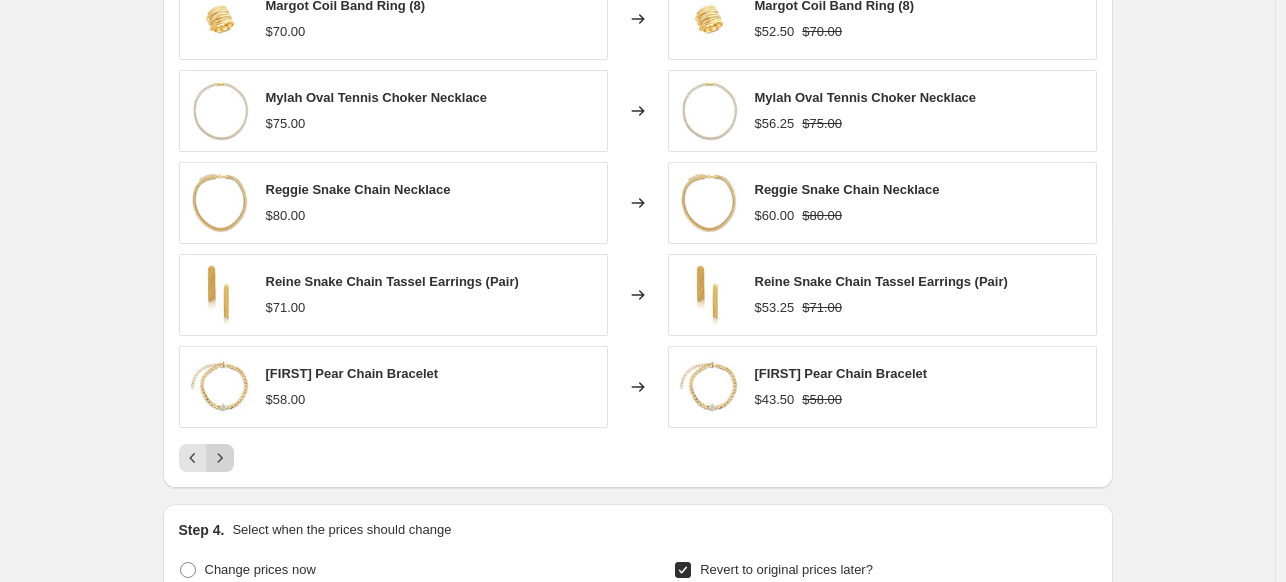 click 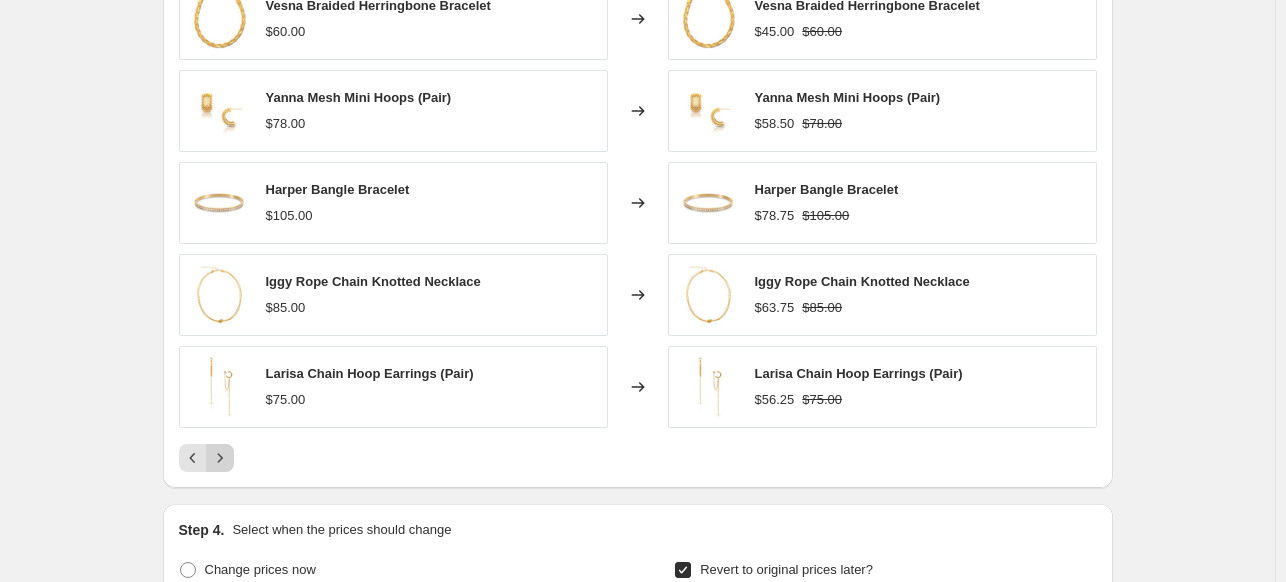 click 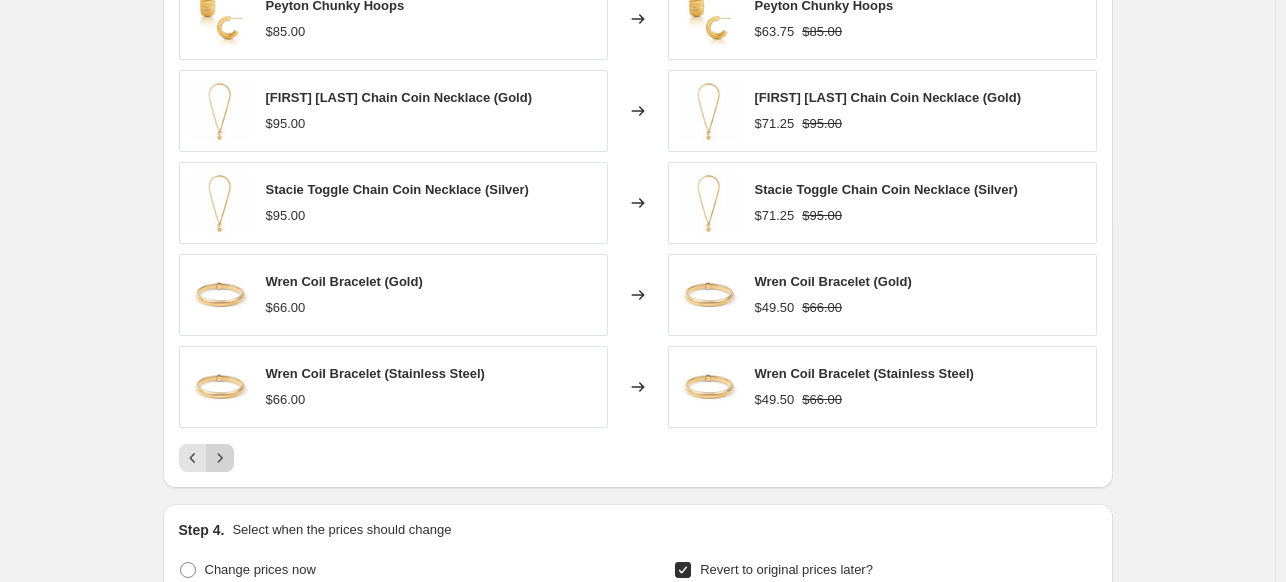 click 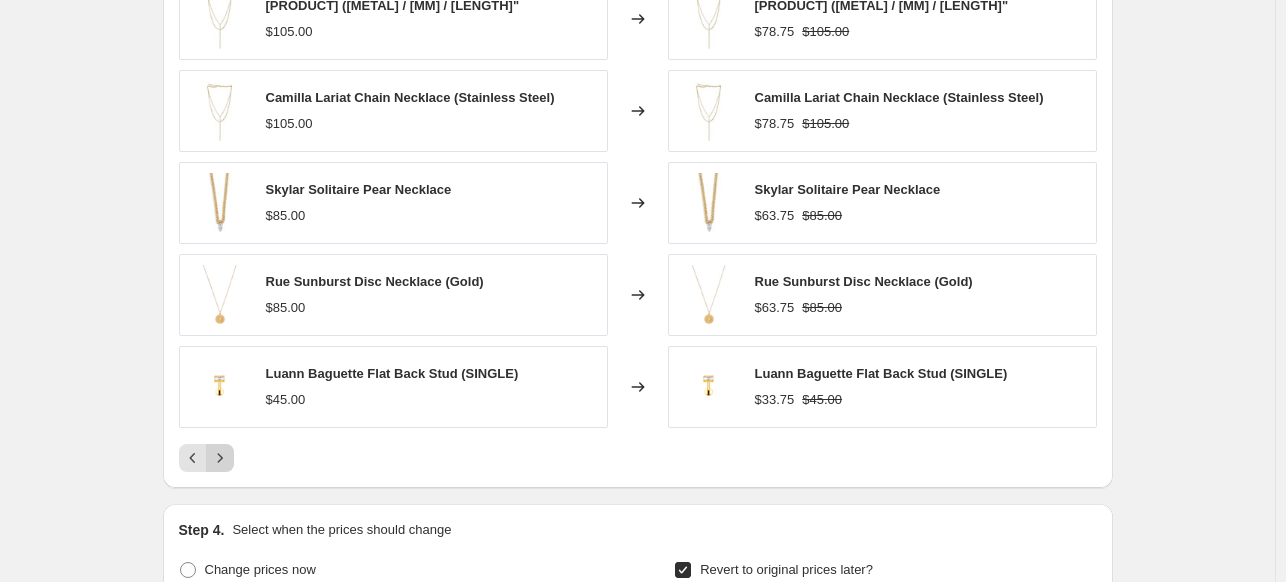 click 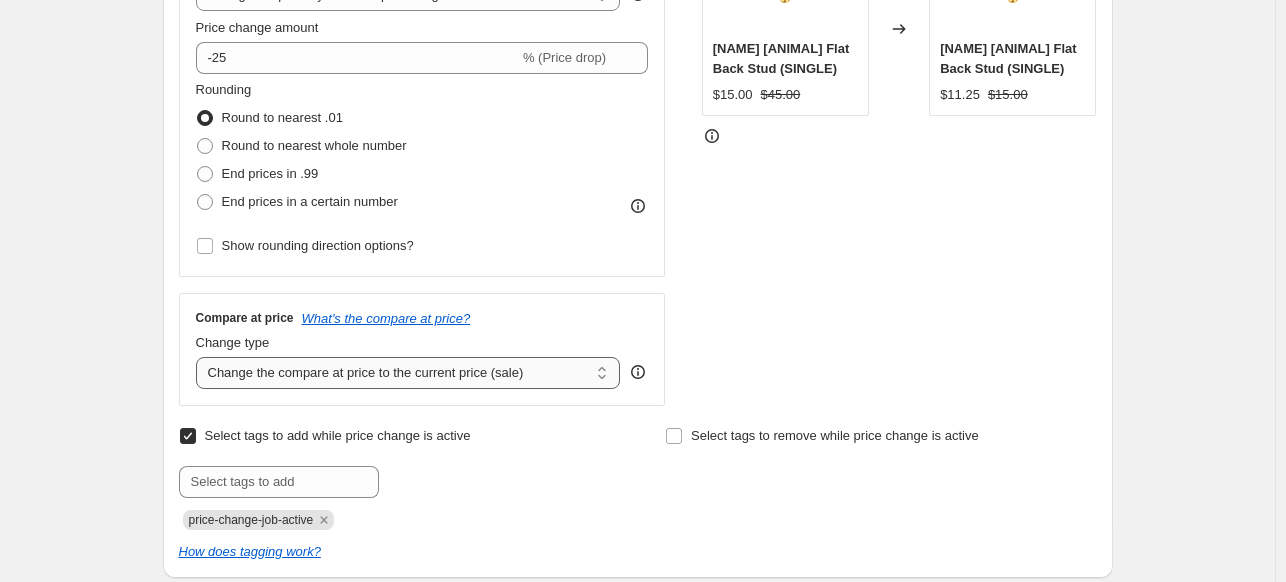 scroll, scrollTop: 482, scrollLeft: 0, axis: vertical 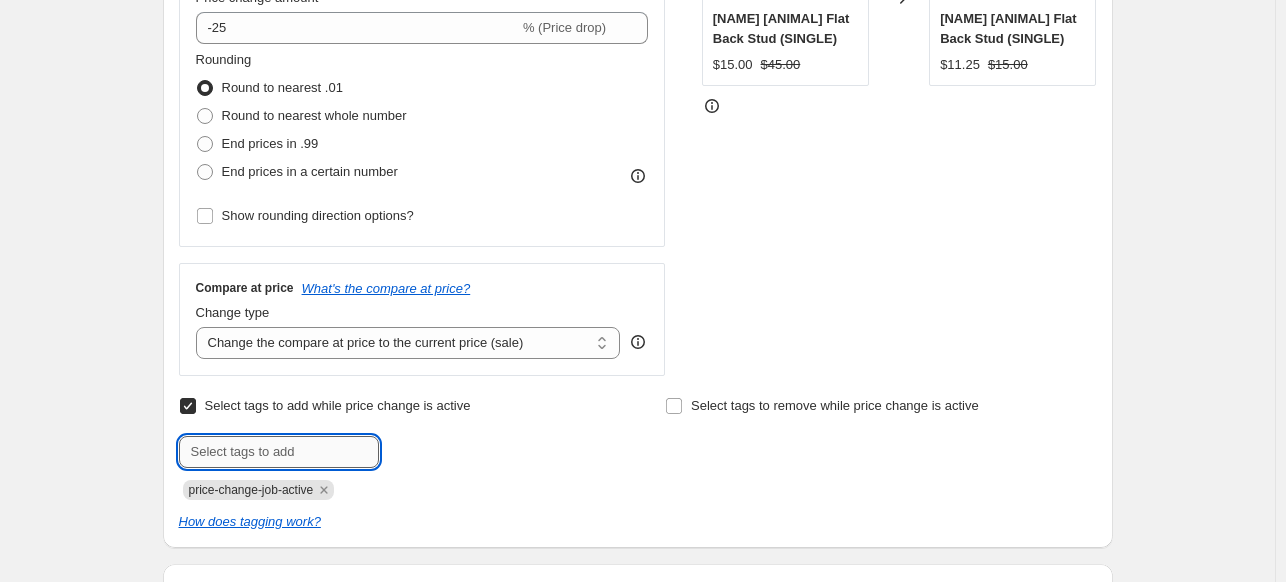click at bounding box center [279, 452] 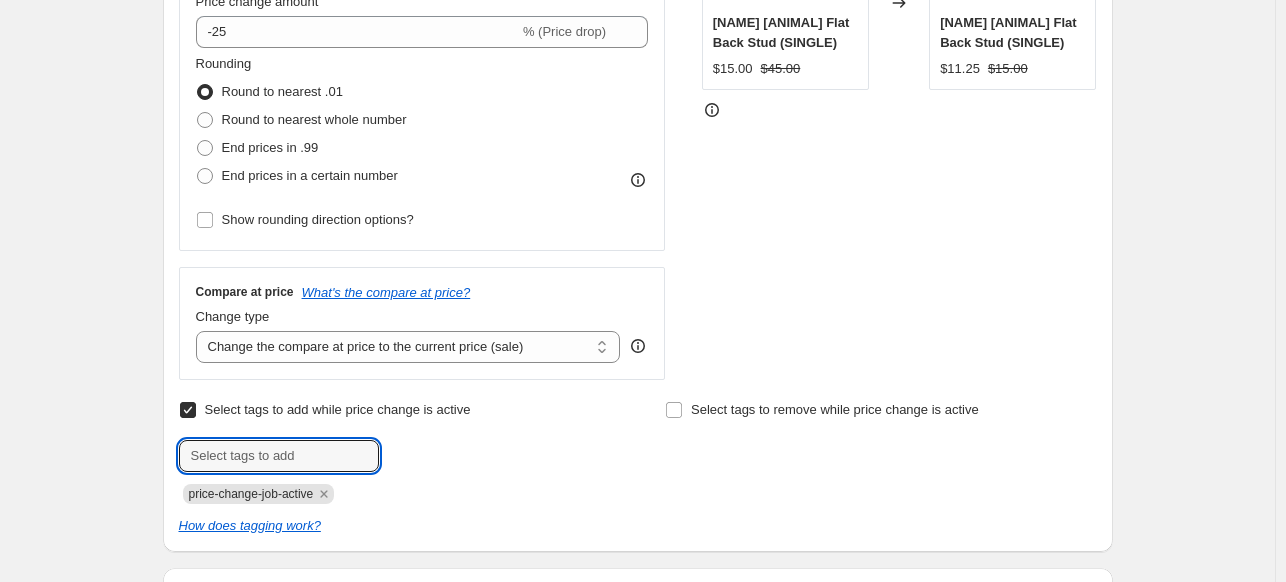 scroll, scrollTop: 474, scrollLeft: 0, axis: vertical 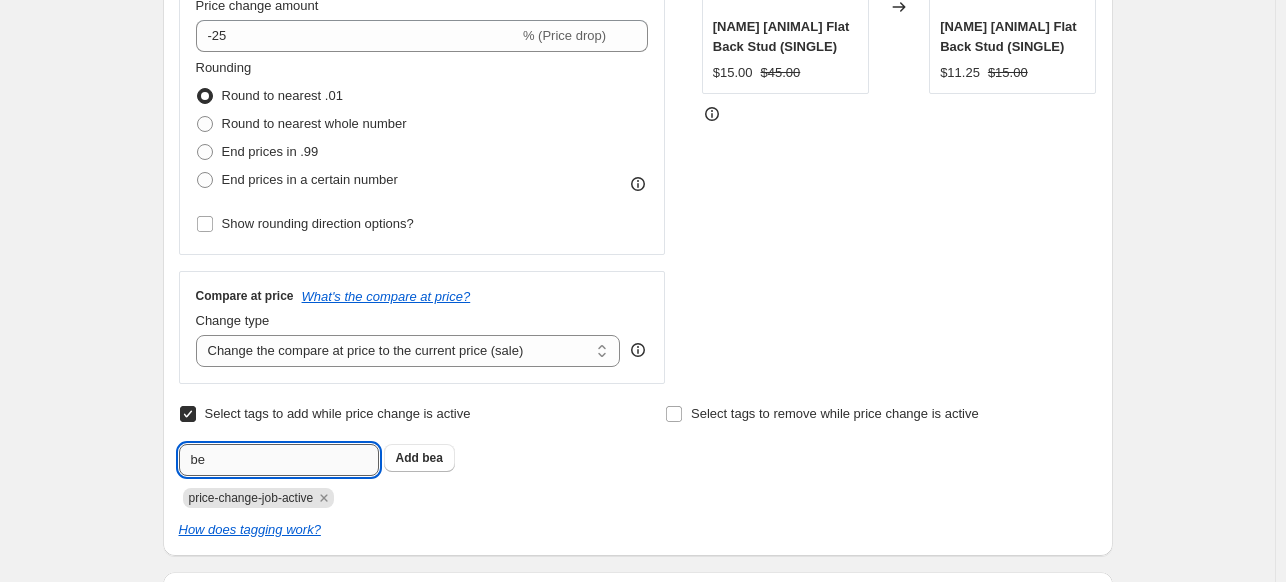 type on "b" 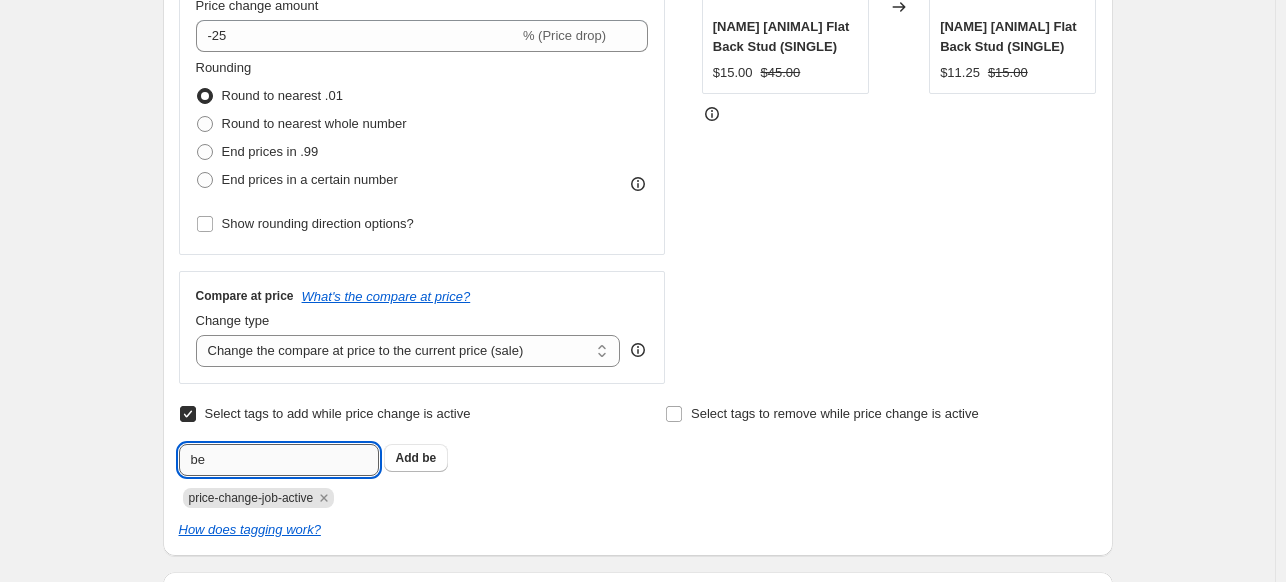 type on "b" 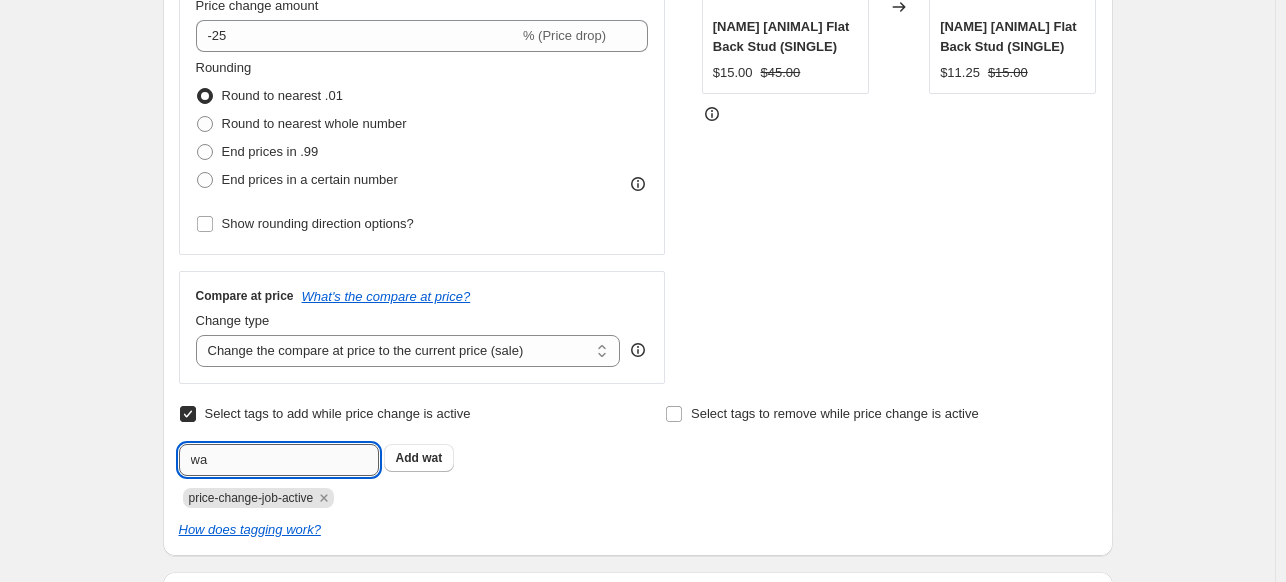 type on "w" 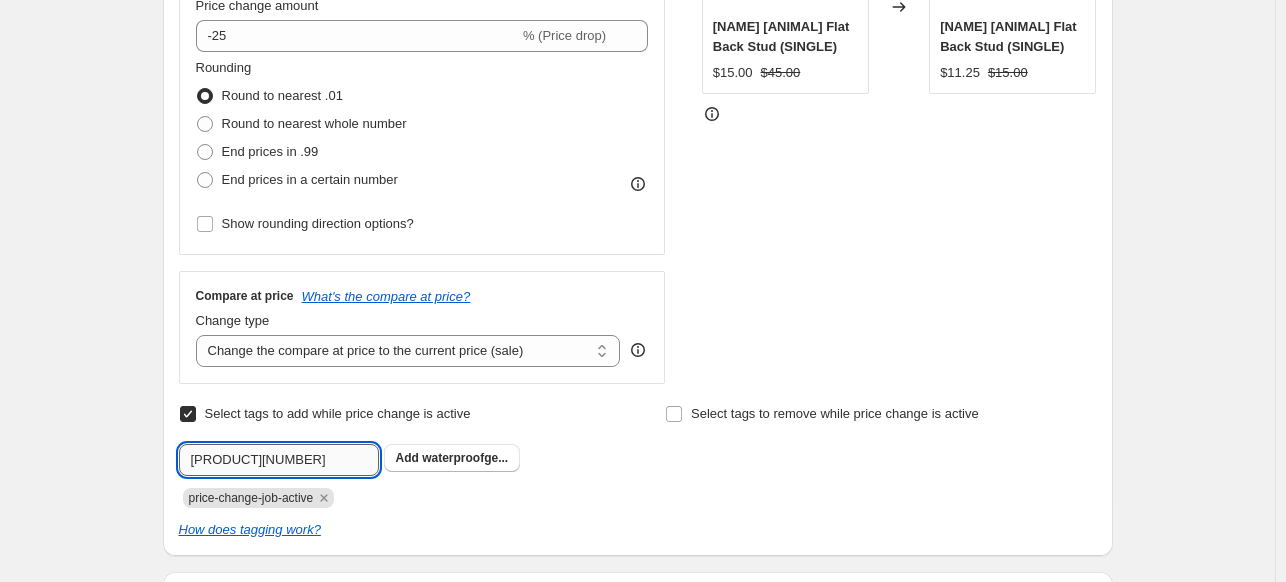 drag, startPoint x: 228, startPoint y: 458, endPoint x: 263, endPoint y: 458, distance: 35 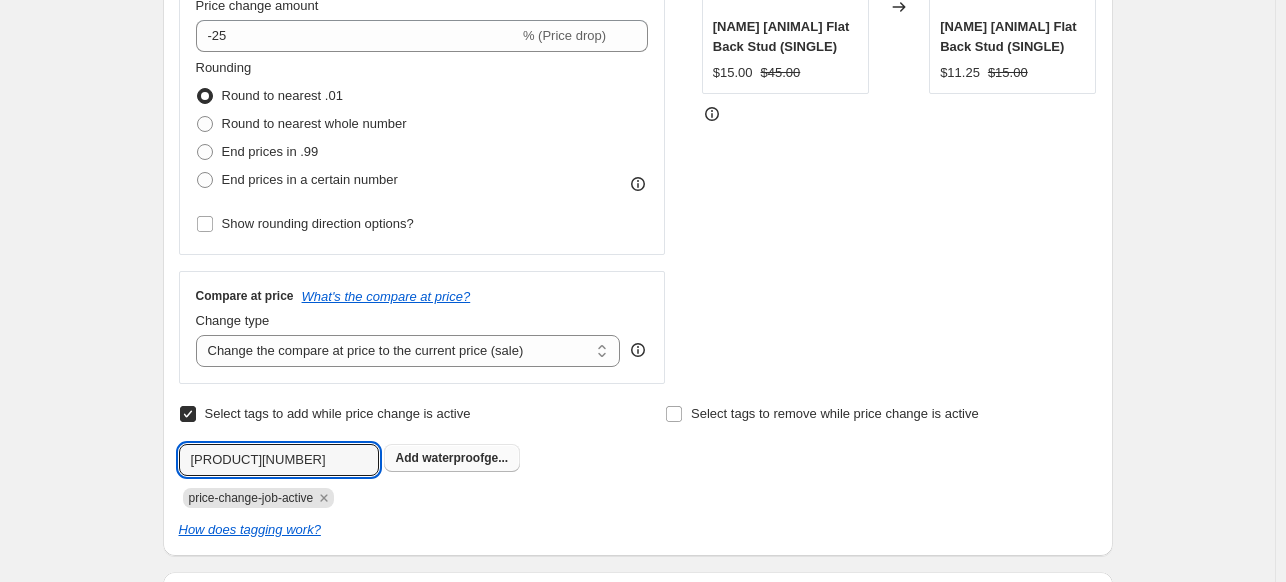 type on "[PRODUCT][NUMBER]" 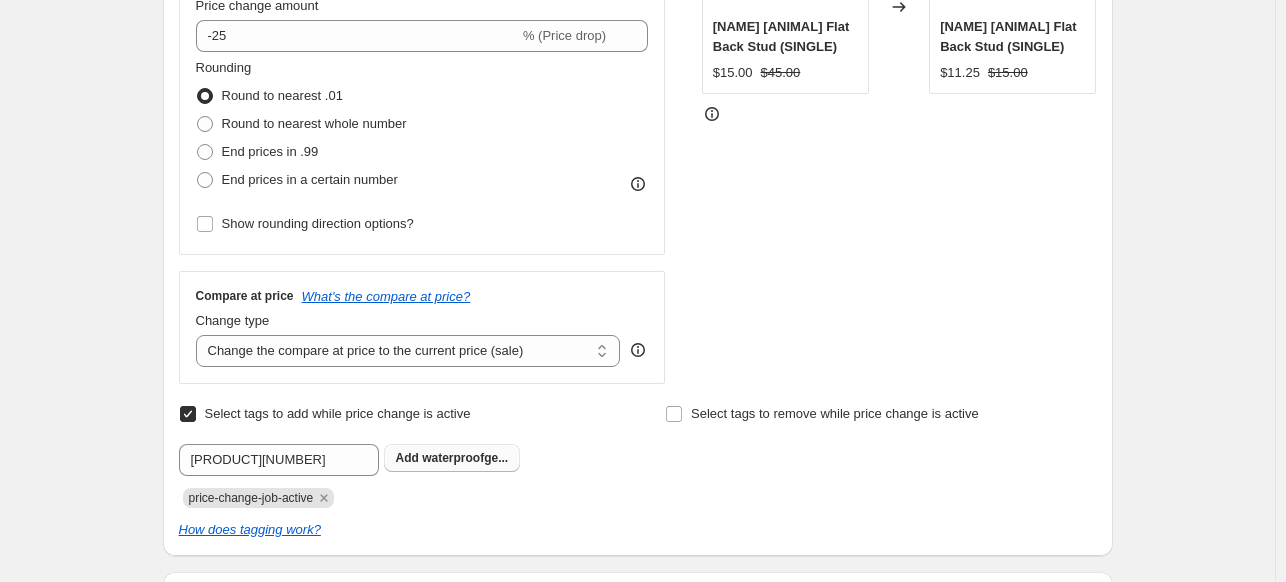 click on "waterproofge..." at bounding box center (465, 458) 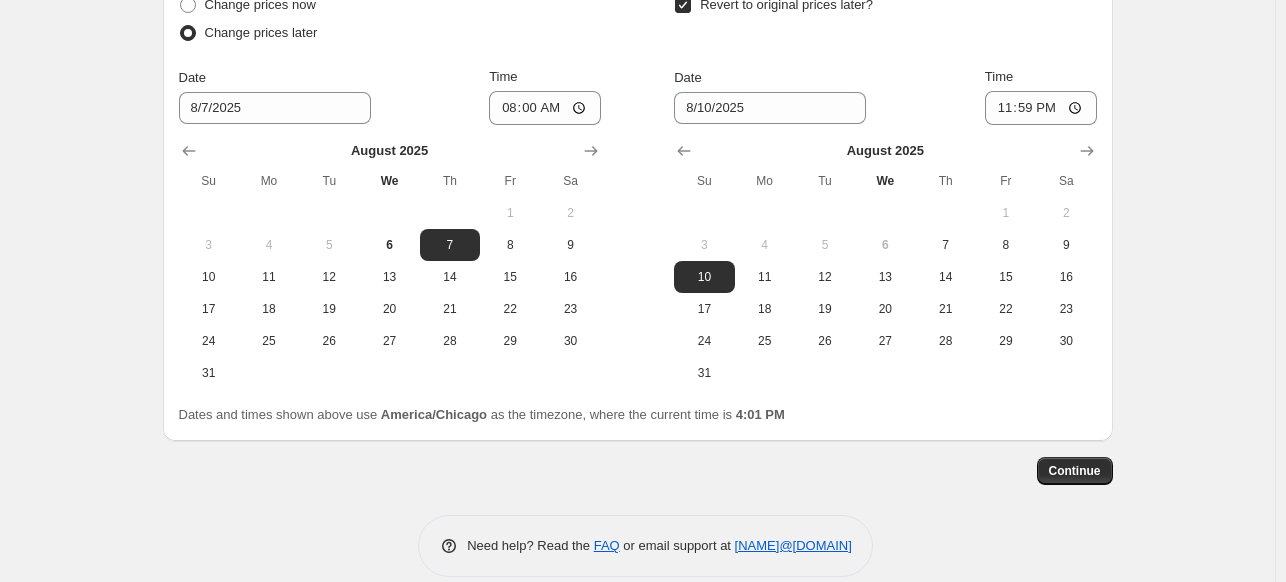 scroll, scrollTop: 2169, scrollLeft: 0, axis: vertical 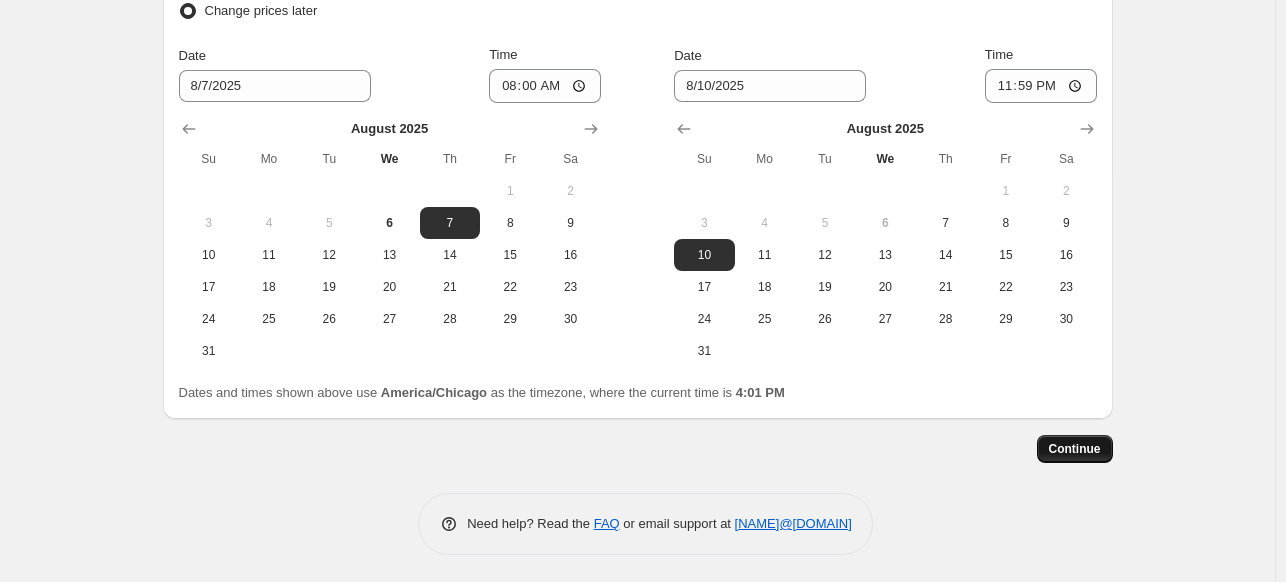 click on "Continue" at bounding box center (1075, 449) 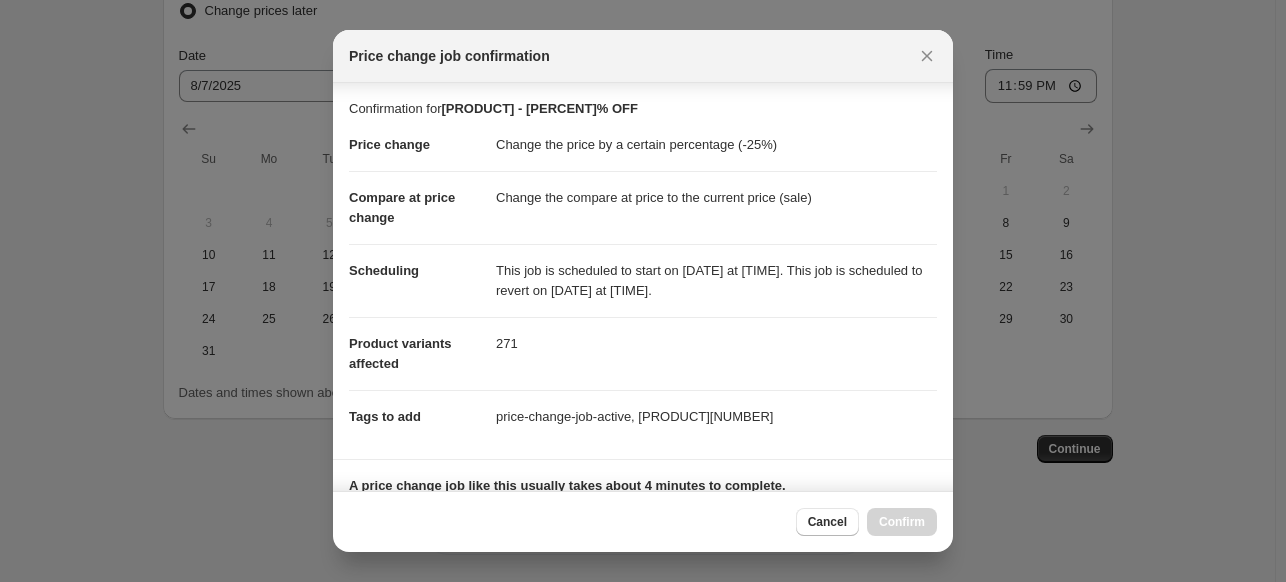 scroll, scrollTop: 416, scrollLeft: 0, axis: vertical 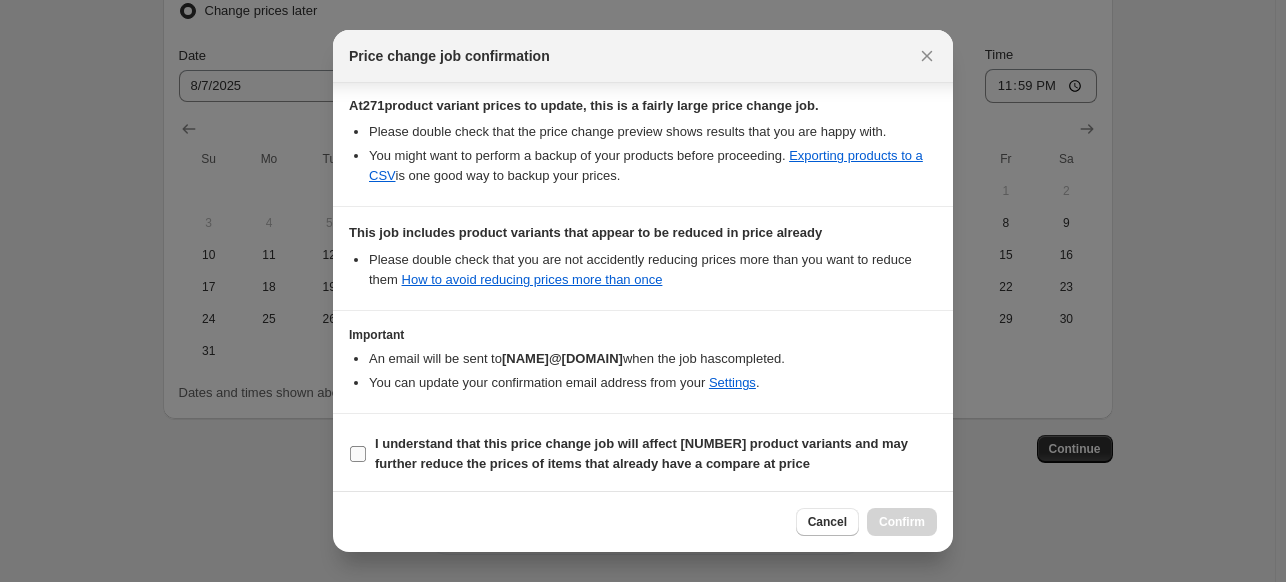 click on "I understand that this price change job will affect [NUMBER] product variants and may further reduce the prices of items that already have a compare at price" at bounding box center [643, 454] 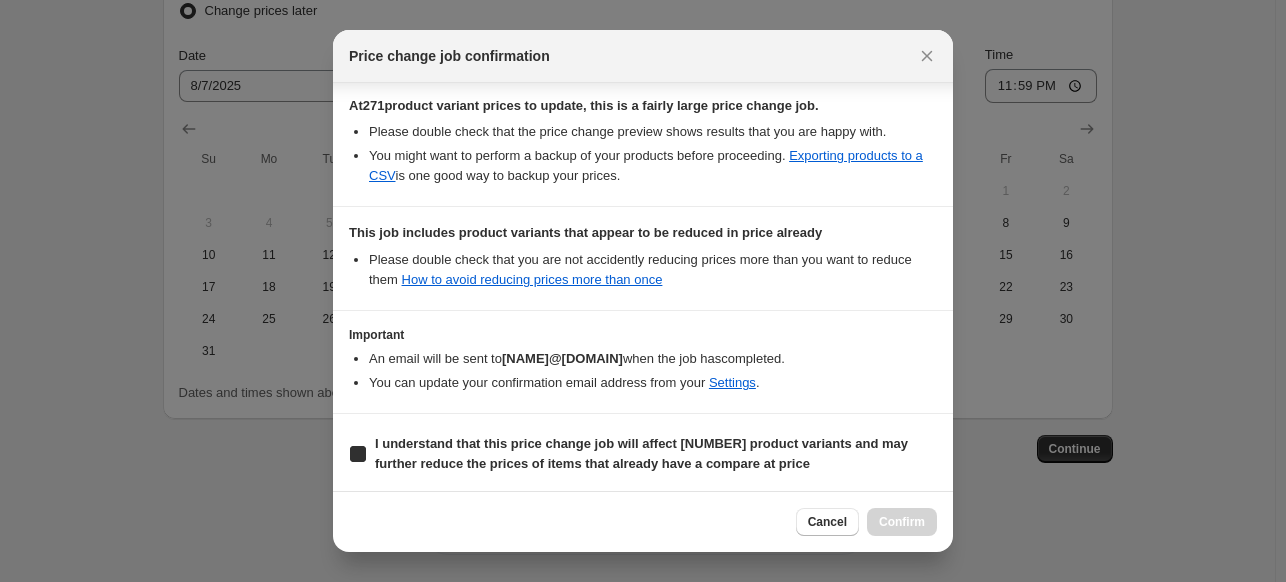 checkbox on "true" 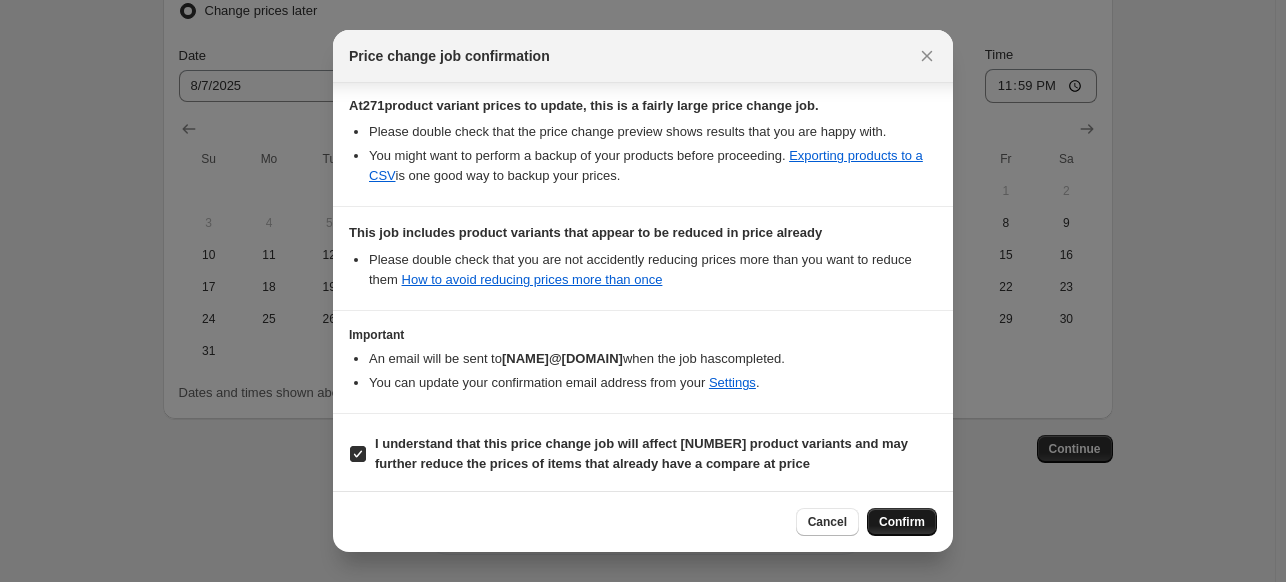 click on "Confirm" at bounding box center [902, 522] 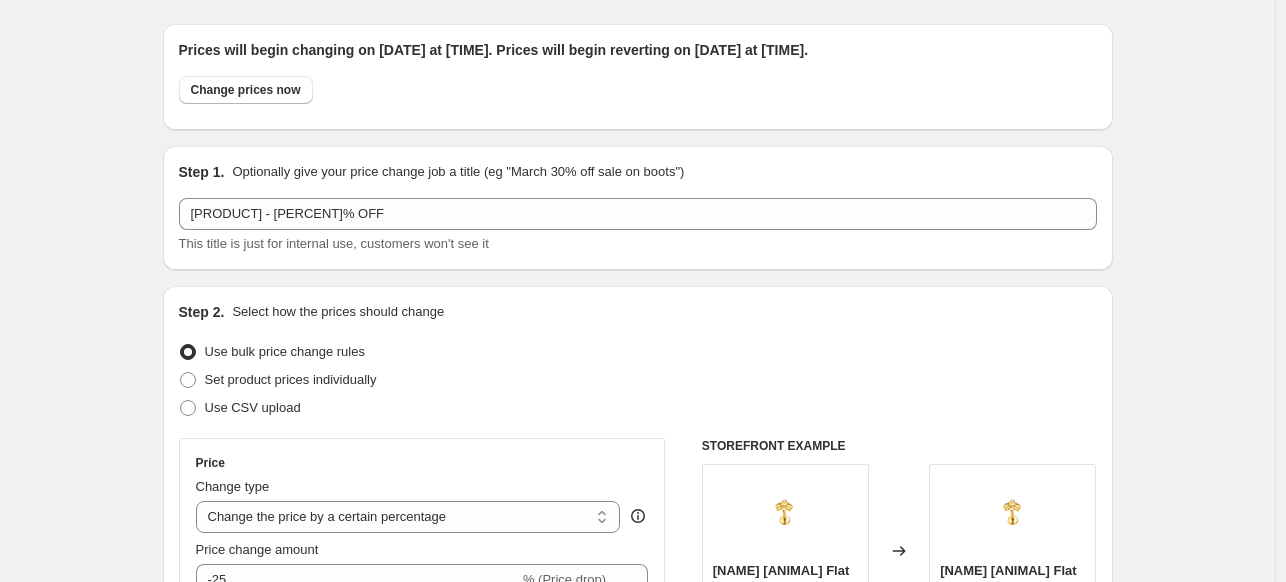 scroll, scrollTop: 0, scrollLeft: 0, axis: both 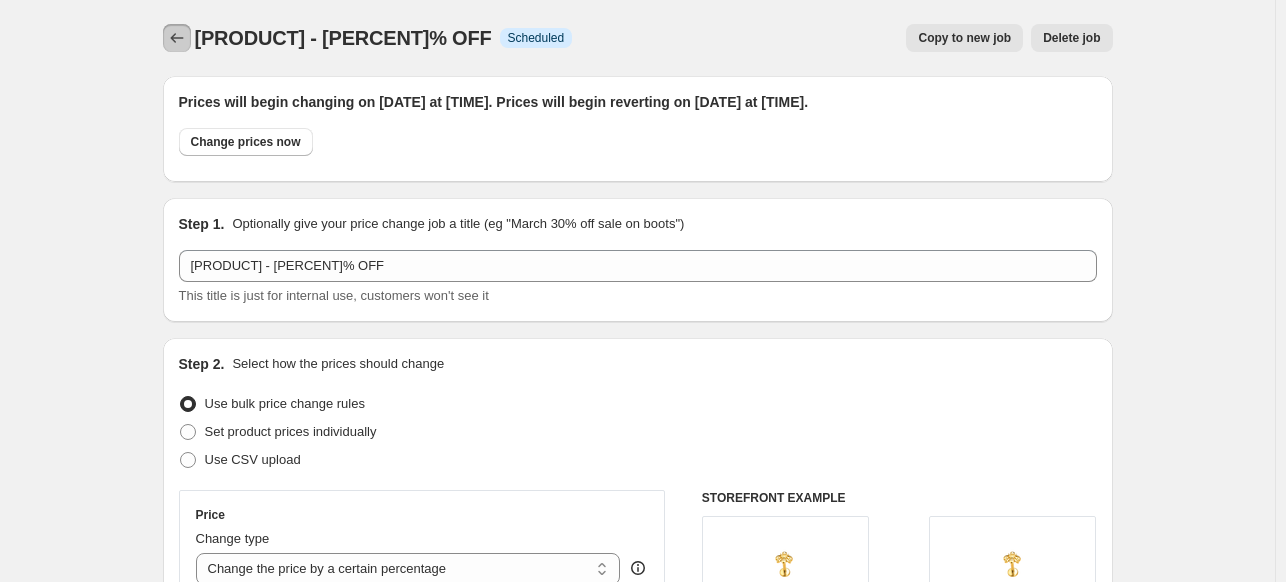 click 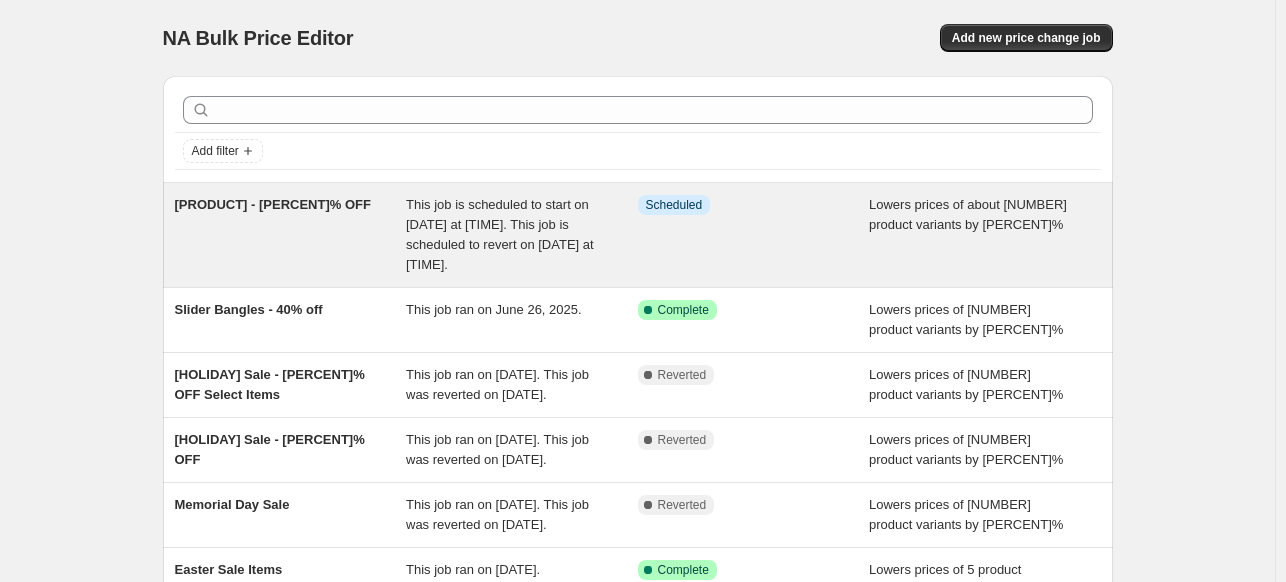 click on "This job is scheduled to start on [DATE] at [TIME]. This job is scheduled to revert on [DATE] at [TIME]." at bounding box center [500, 234] 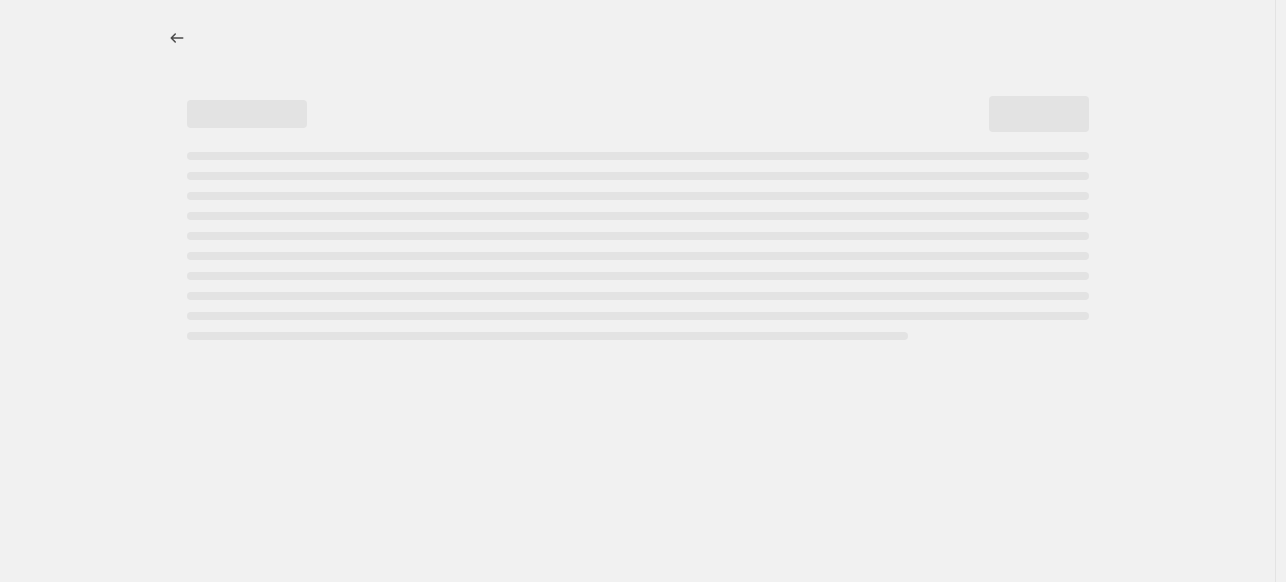select on "percentage" 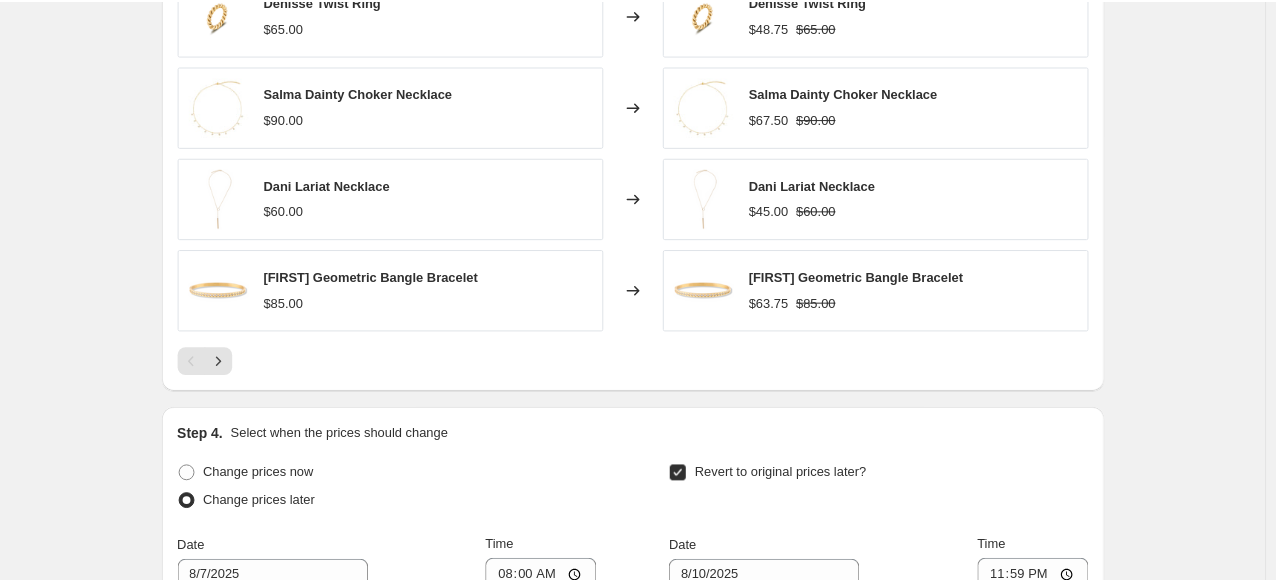 scroll, scrollTop: 1300, scrollLeft: 0, axis: vertical 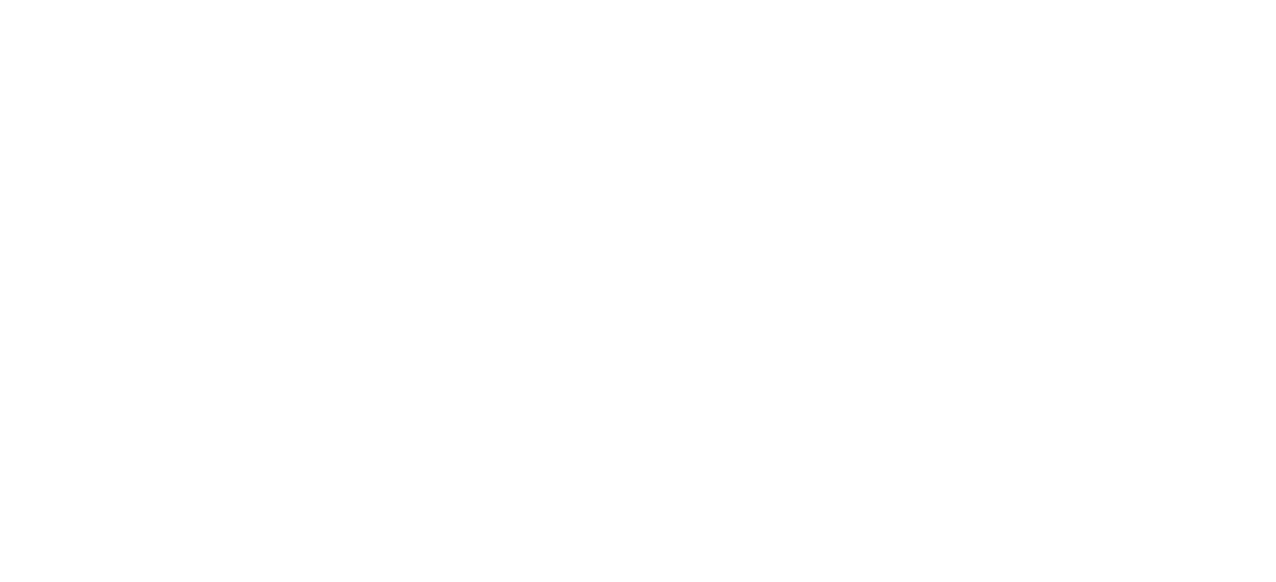 select on "percentage" 